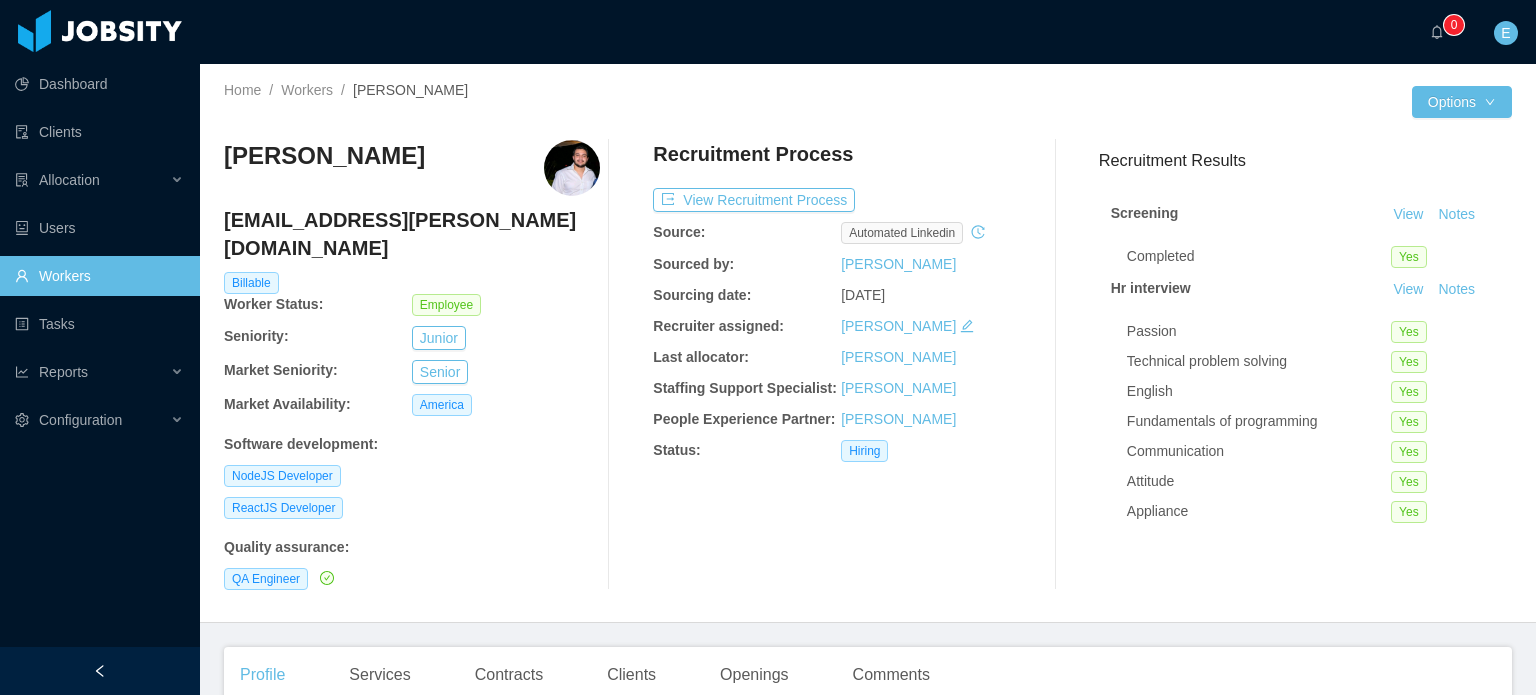 scroll, scrollTop: 0, scrollLeft: 0, axis: both 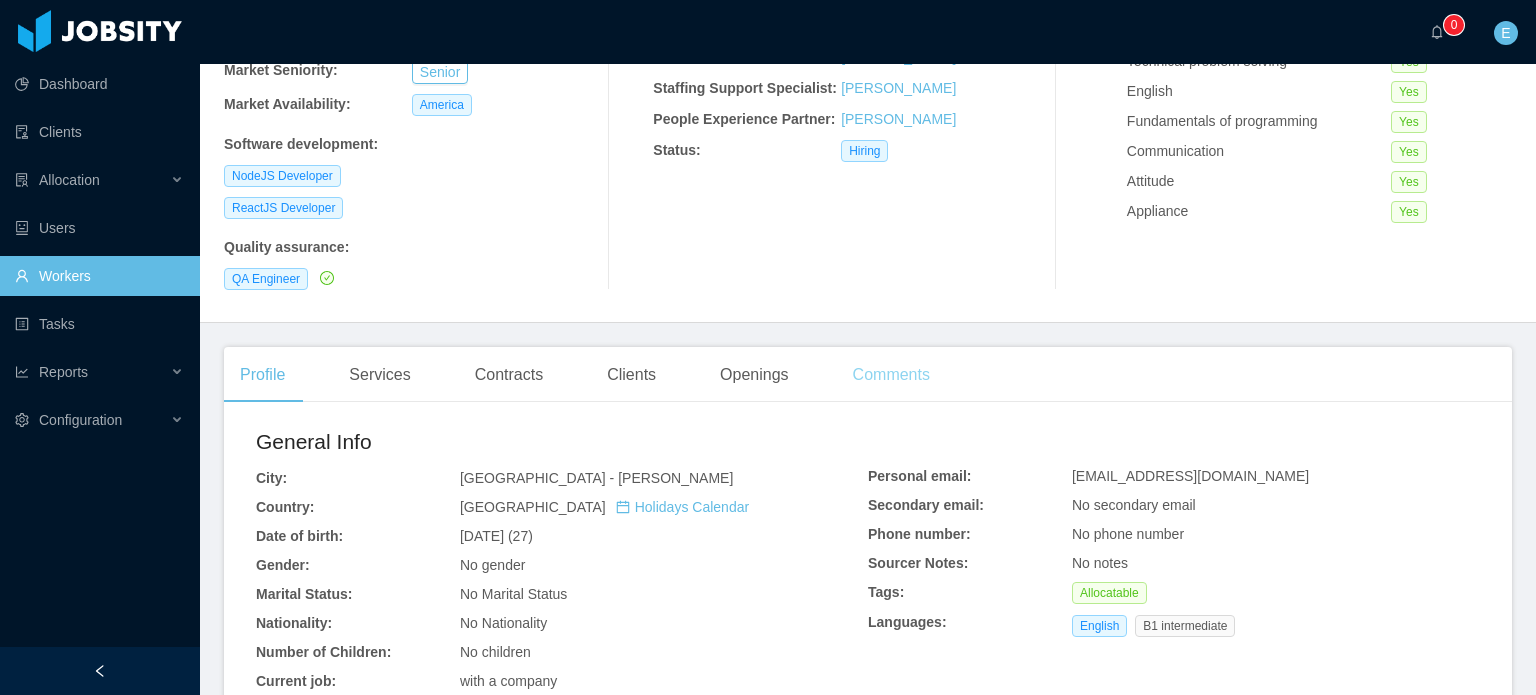 click on "Comments" at bounding box center [891, 375] 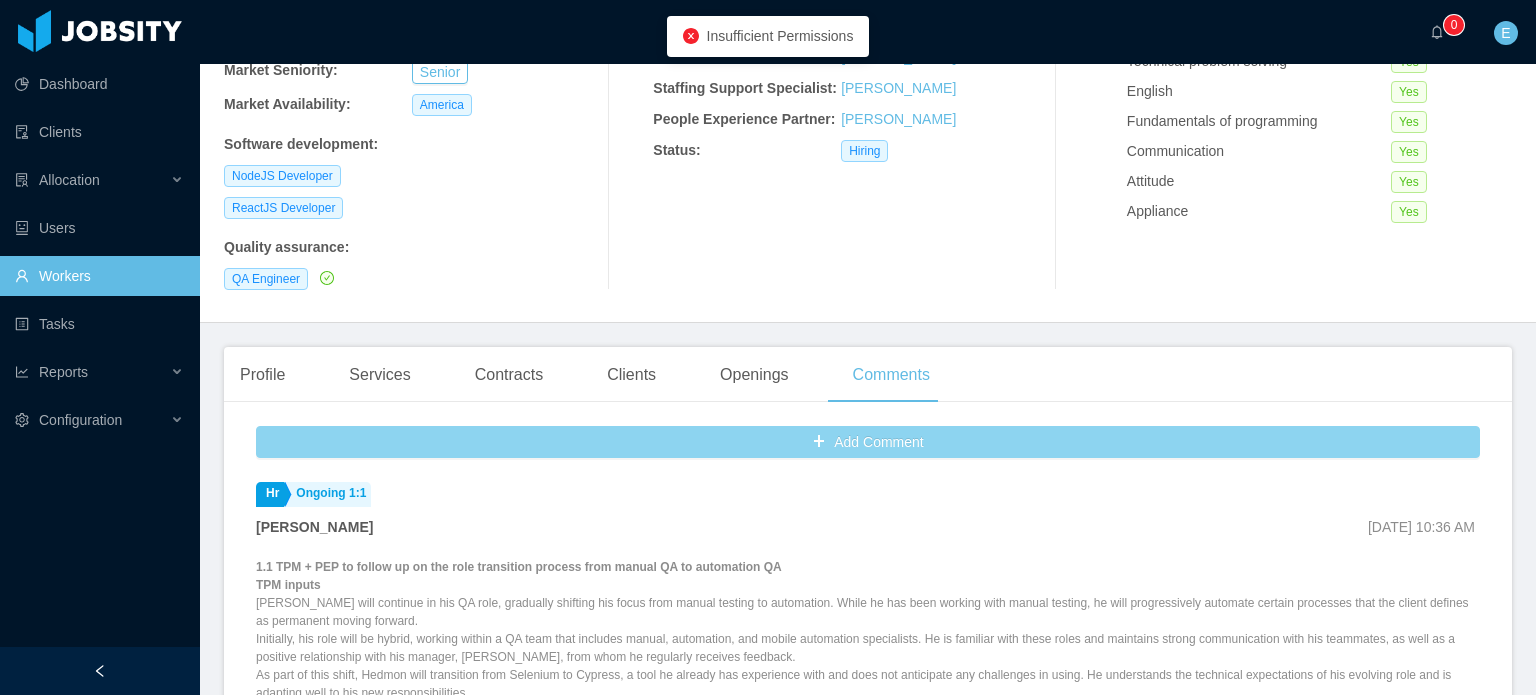 click on "Add Comment" at bounding box center (868, 442) 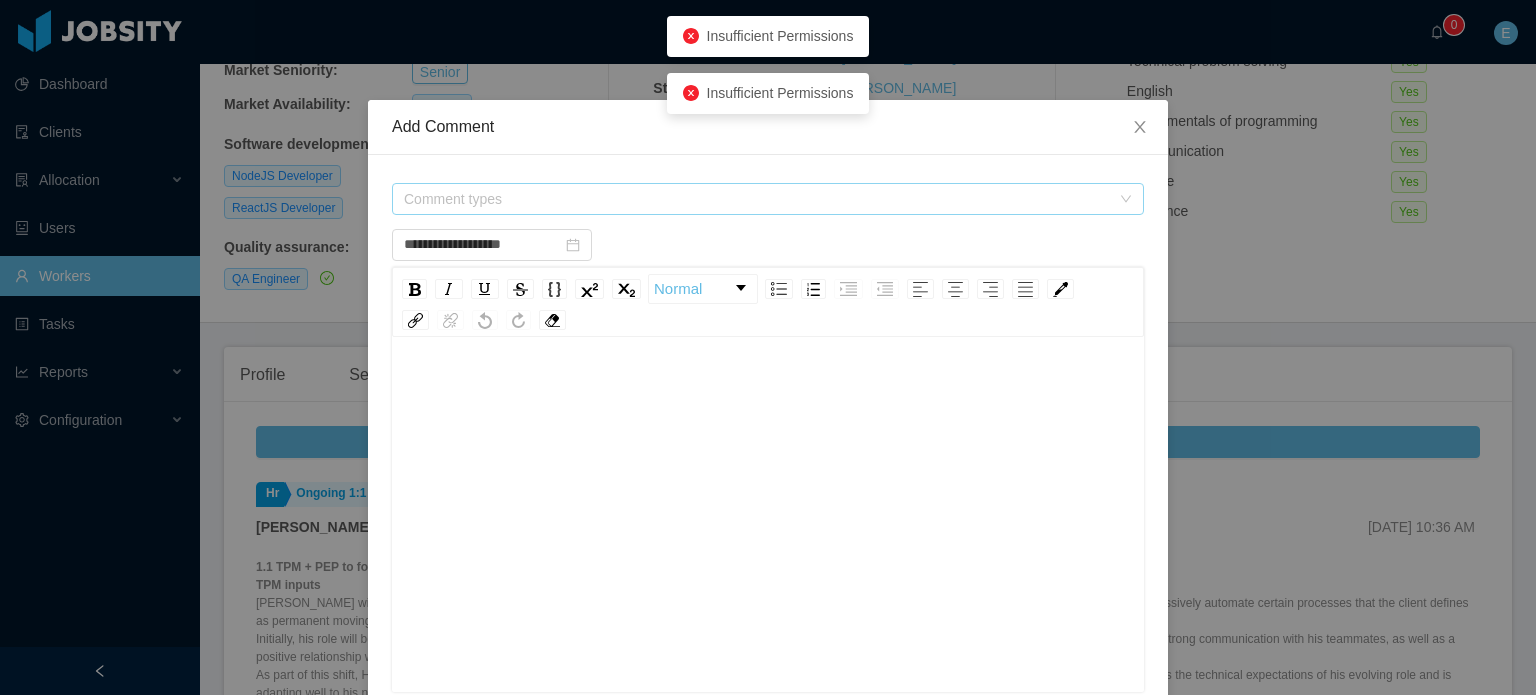 click on "Comment types" at bounding box center [761, 199] 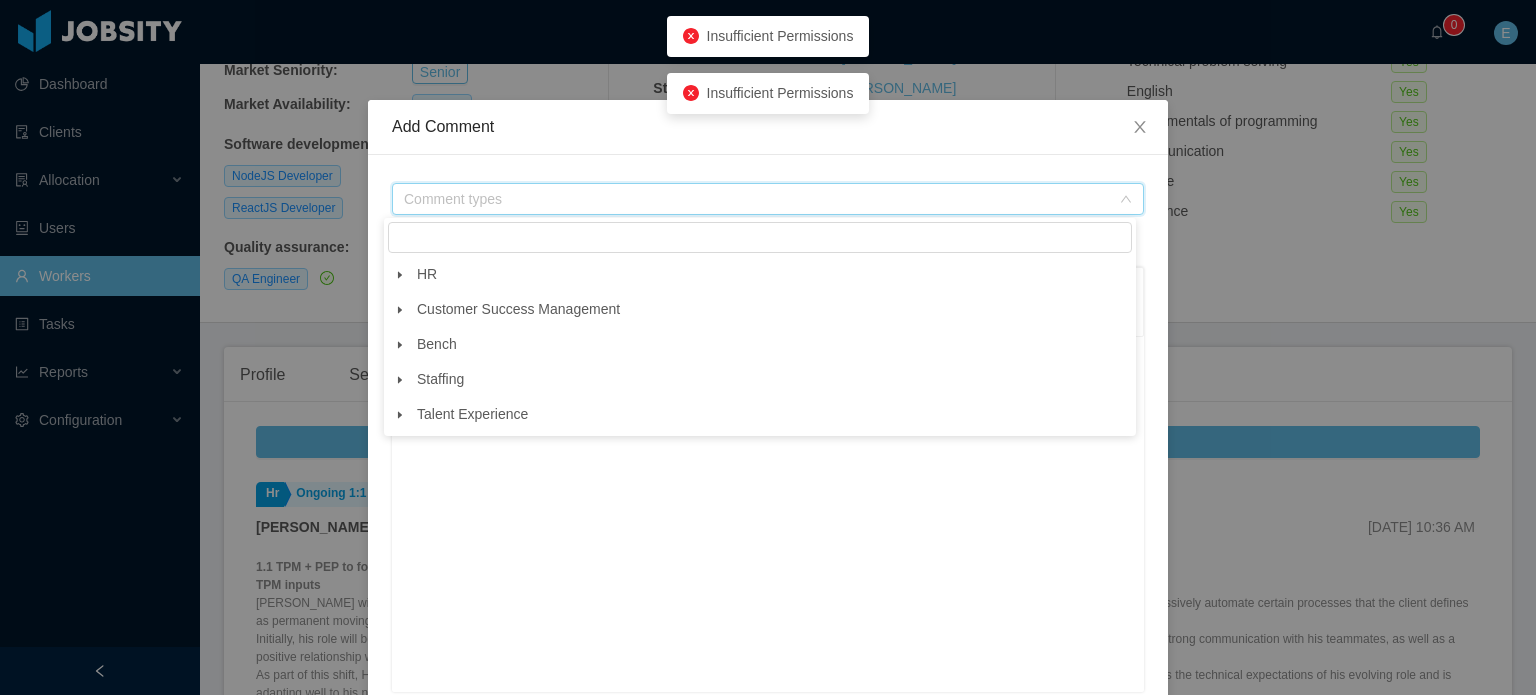 click 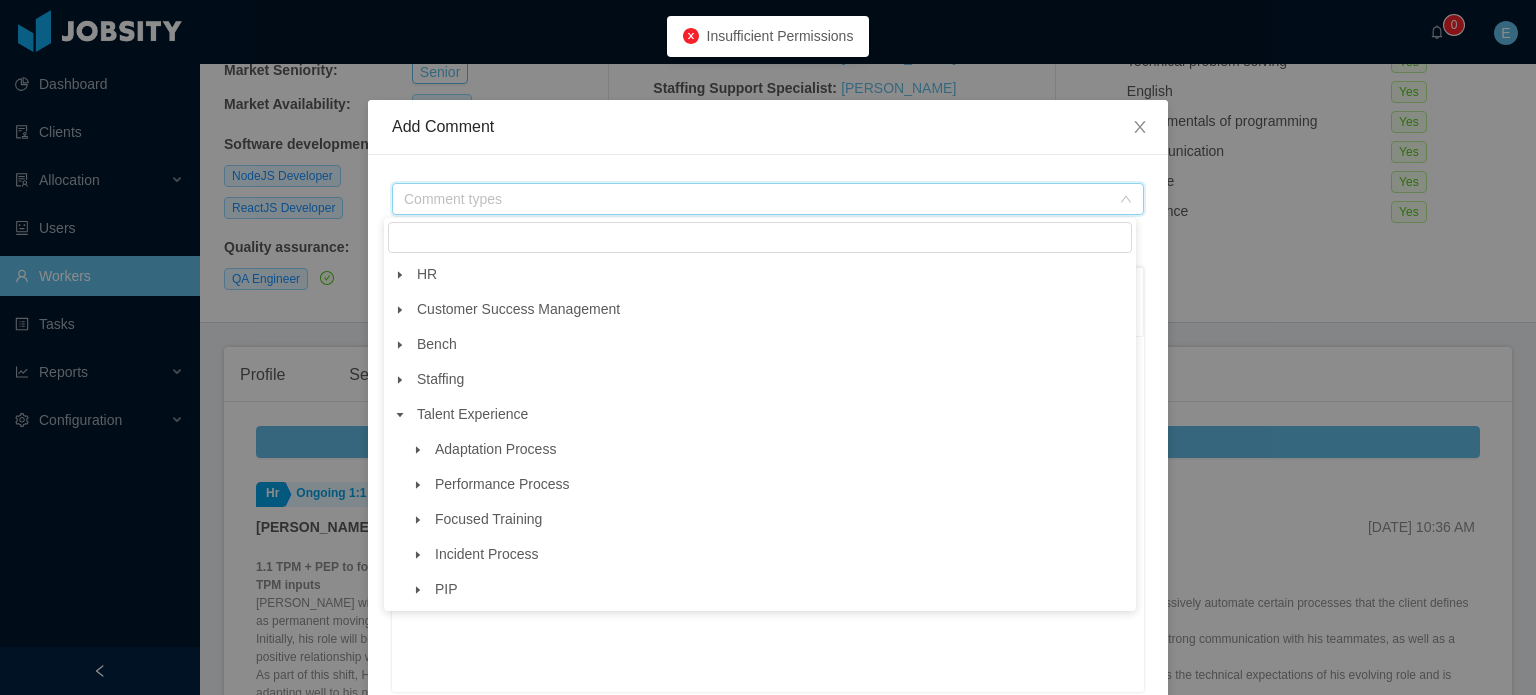 click at bounding box center [418, 485] 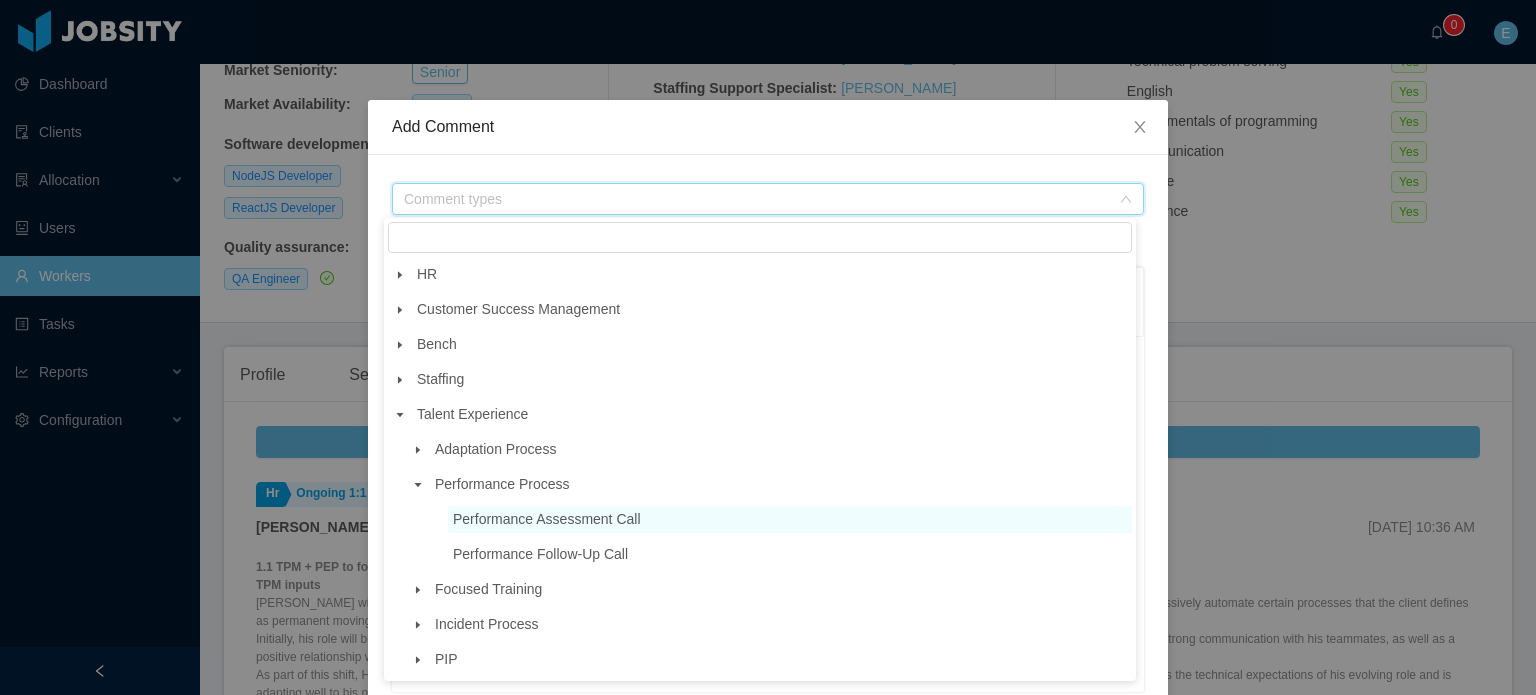 click on "Performance Assessment Call" at bounding box center (547, 519) 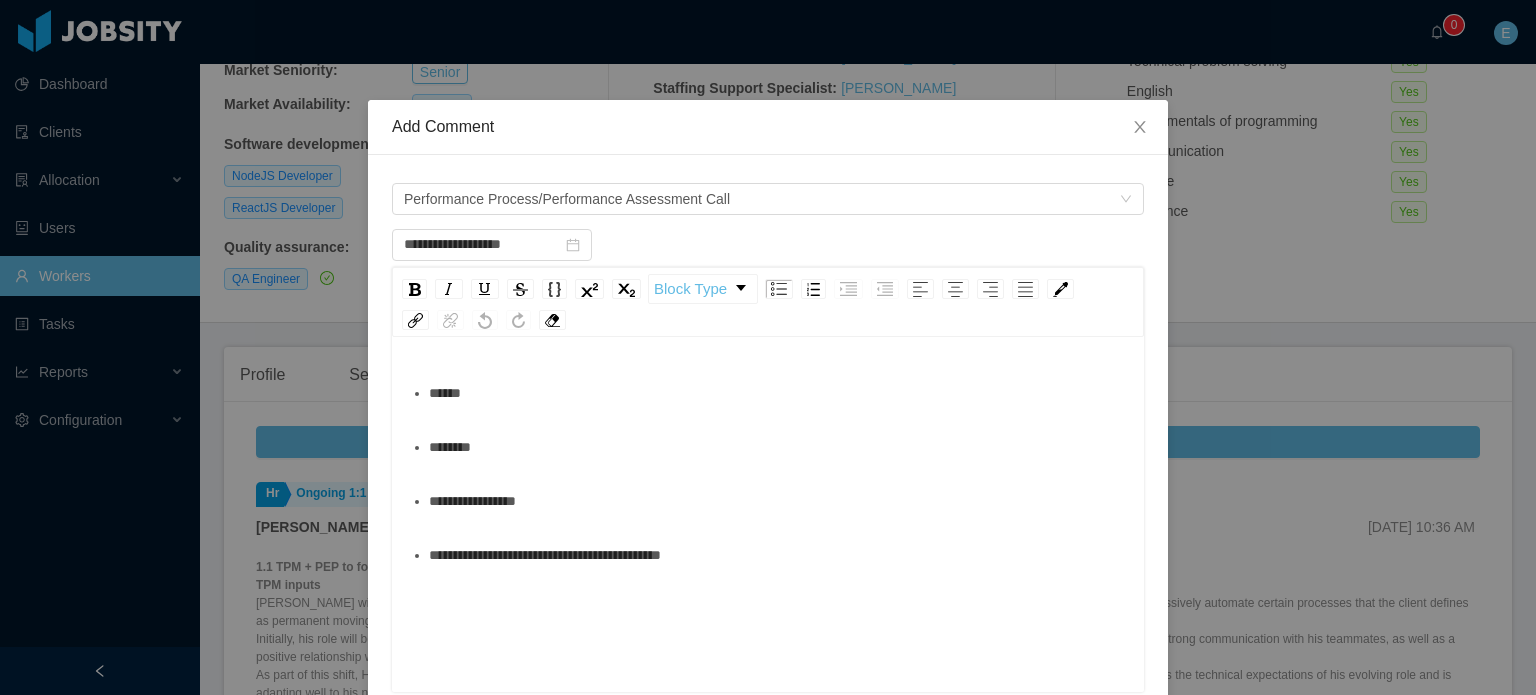click on "********" at bounding box center (779, 447) 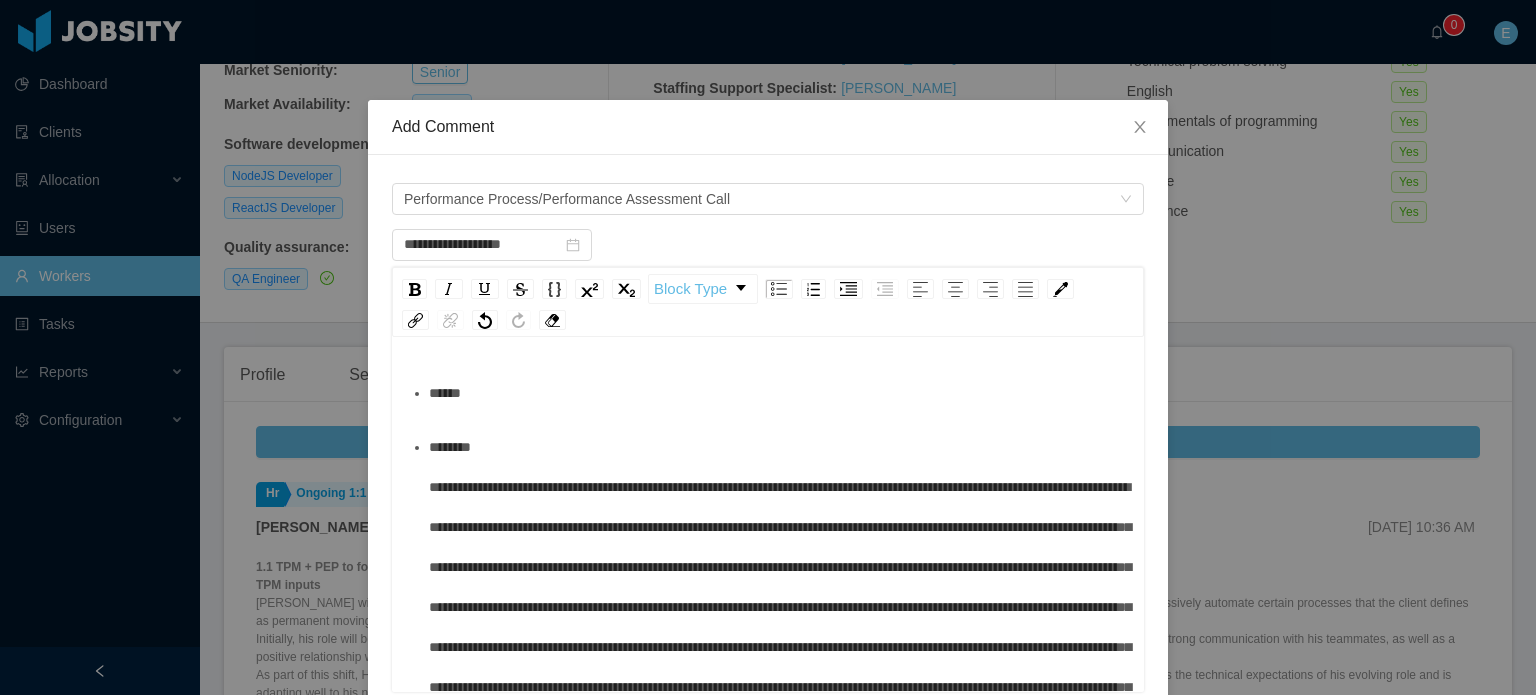 scroll, scrollTop: 37, scrollLeft: 0, axis: vertical 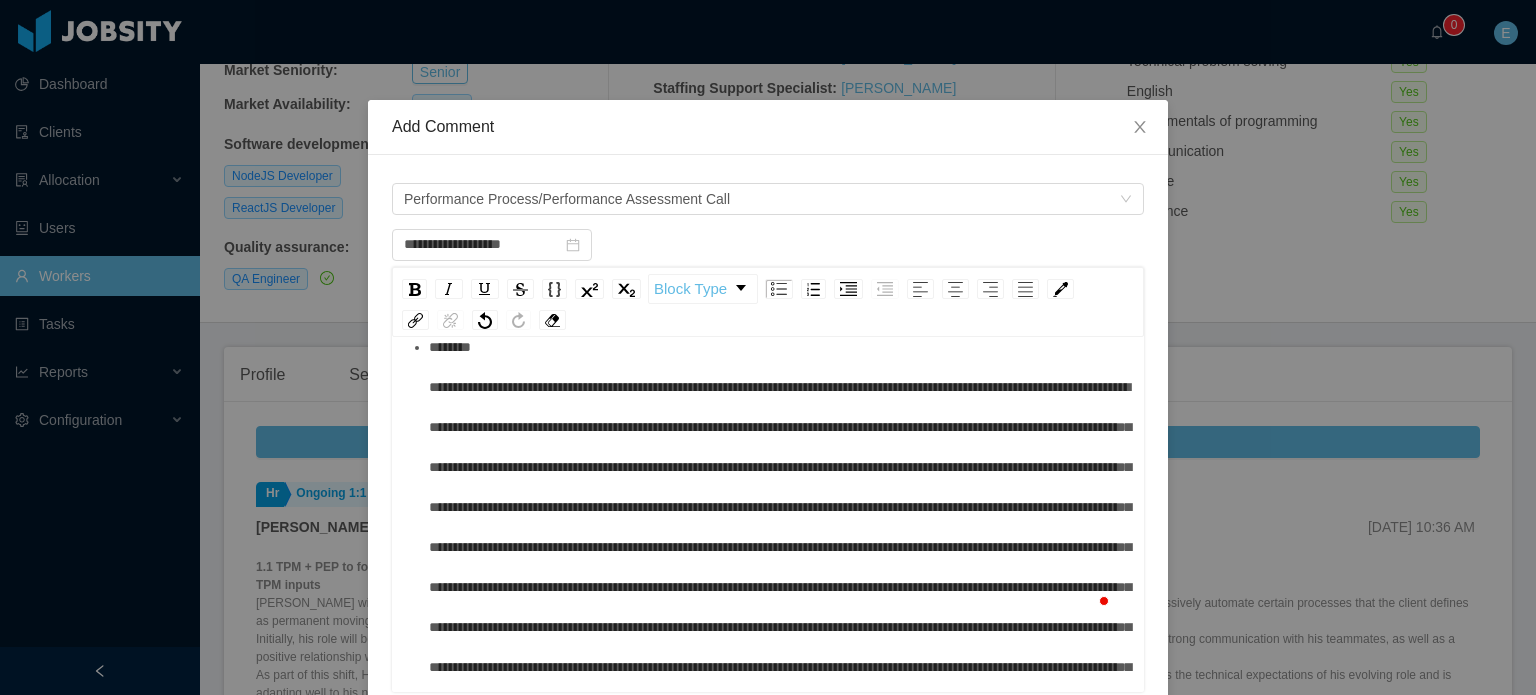 click at bounding box center [780, 587] 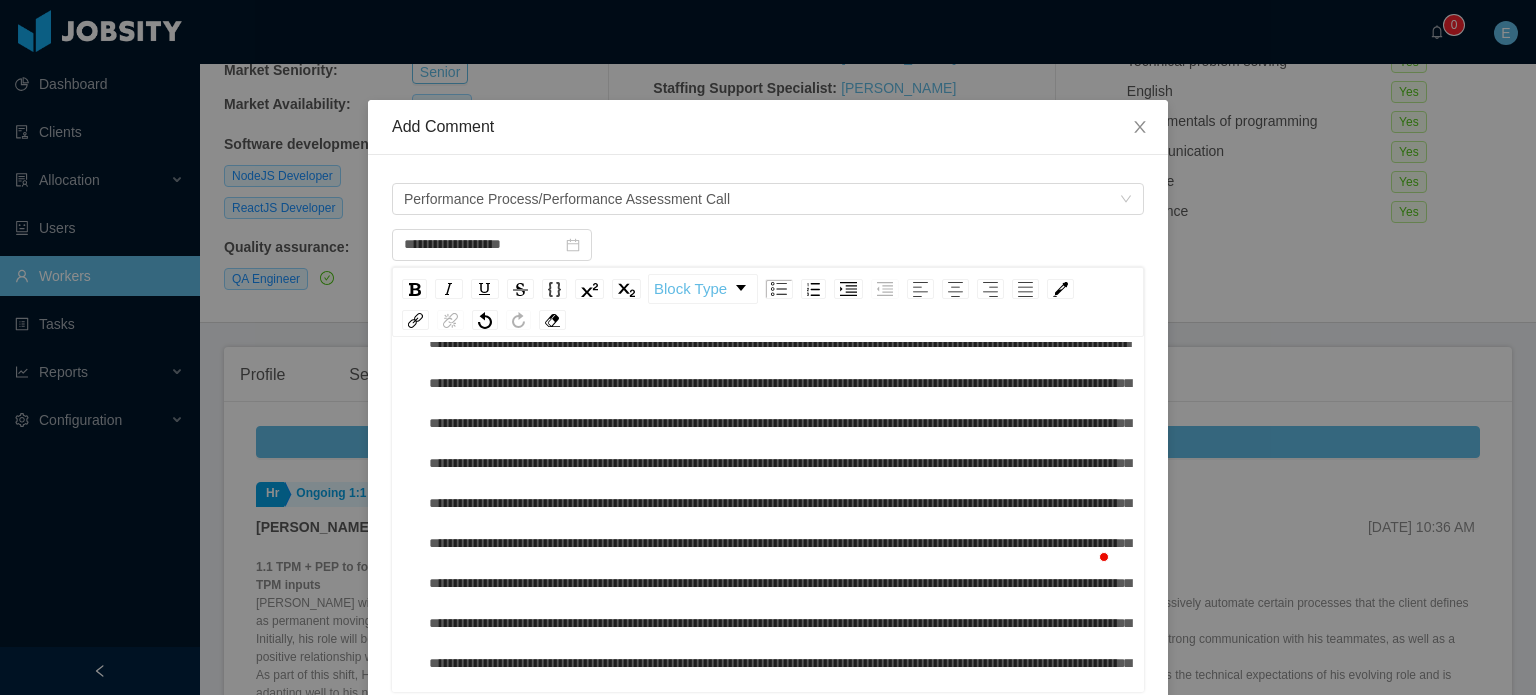 scroll, scrollTop: 198, scrollLeft: 0, axis: vertical 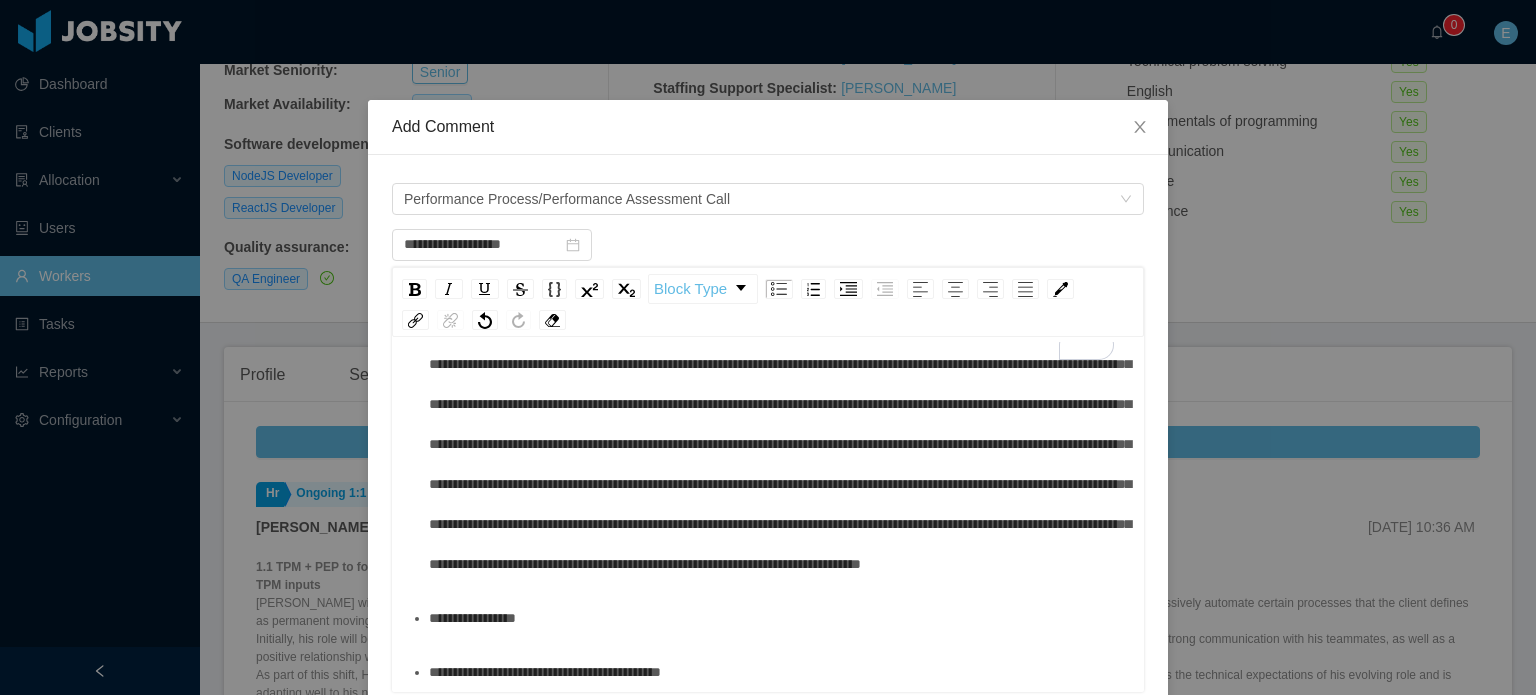 click on "**********" at bounding box center [779, 618] 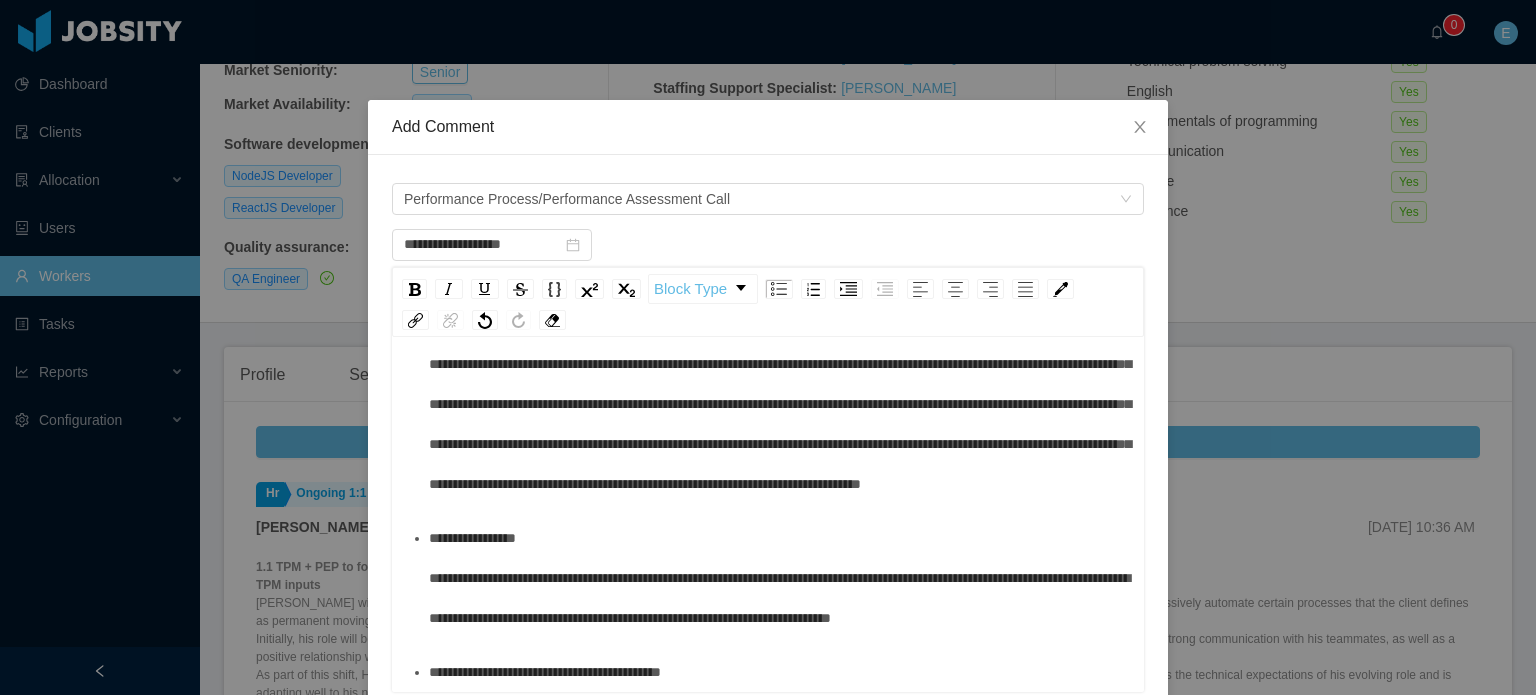 scroll, scrollTop: 557, scrollLeft: 0, axis: vertical 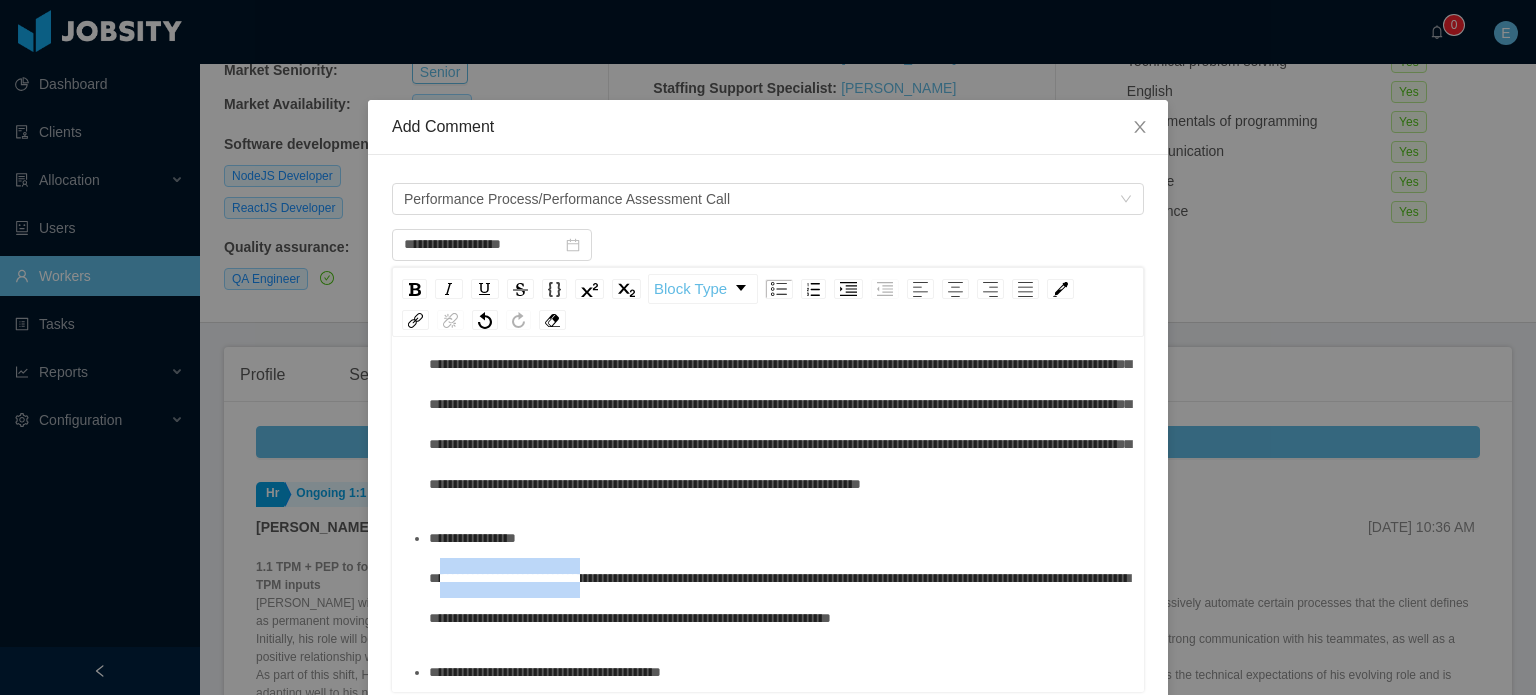 drag, startPoint x: 599, startPoint y: 578, endPoint x: 437, endPoint y: 579, distance: 162.00308 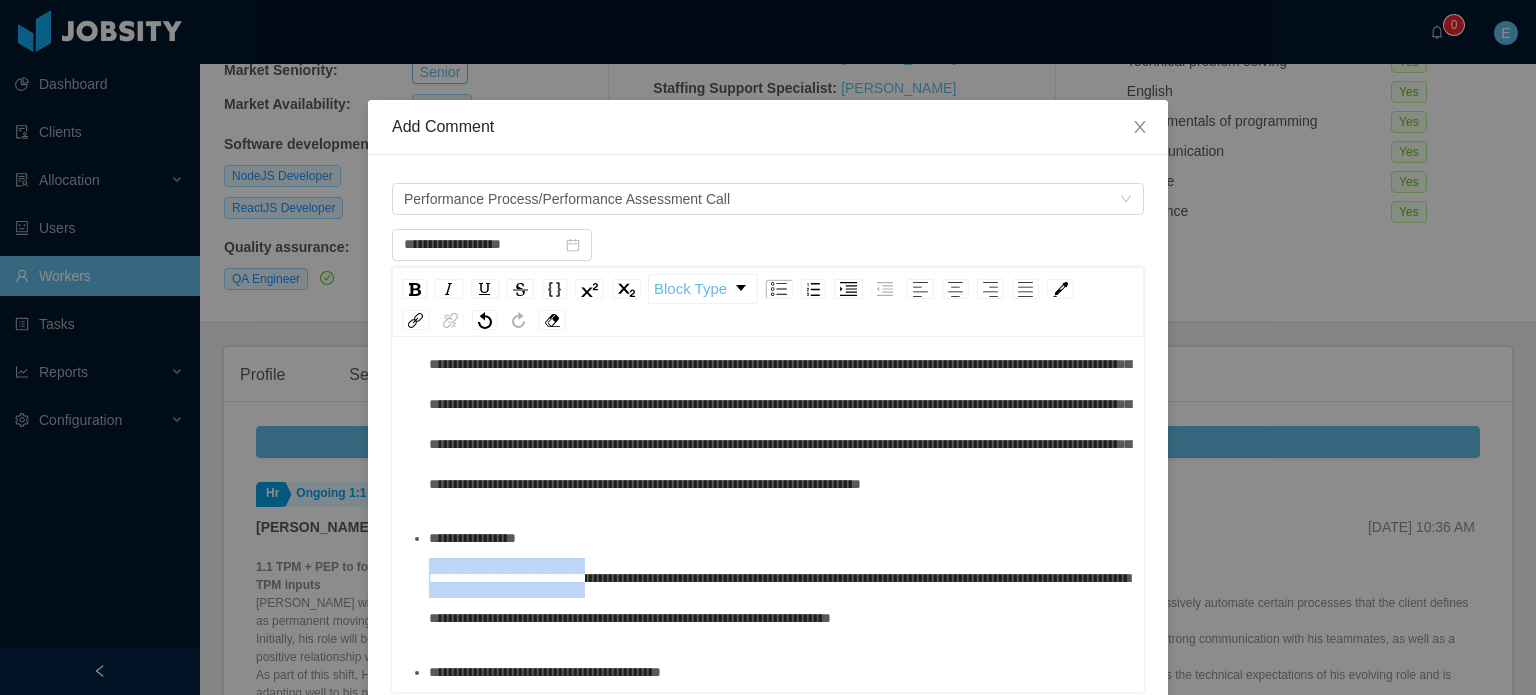 drag, startPoint x: 432, startPoint y: 579, endPoint x: 600, endPoint y: 584, distance: 168.07439 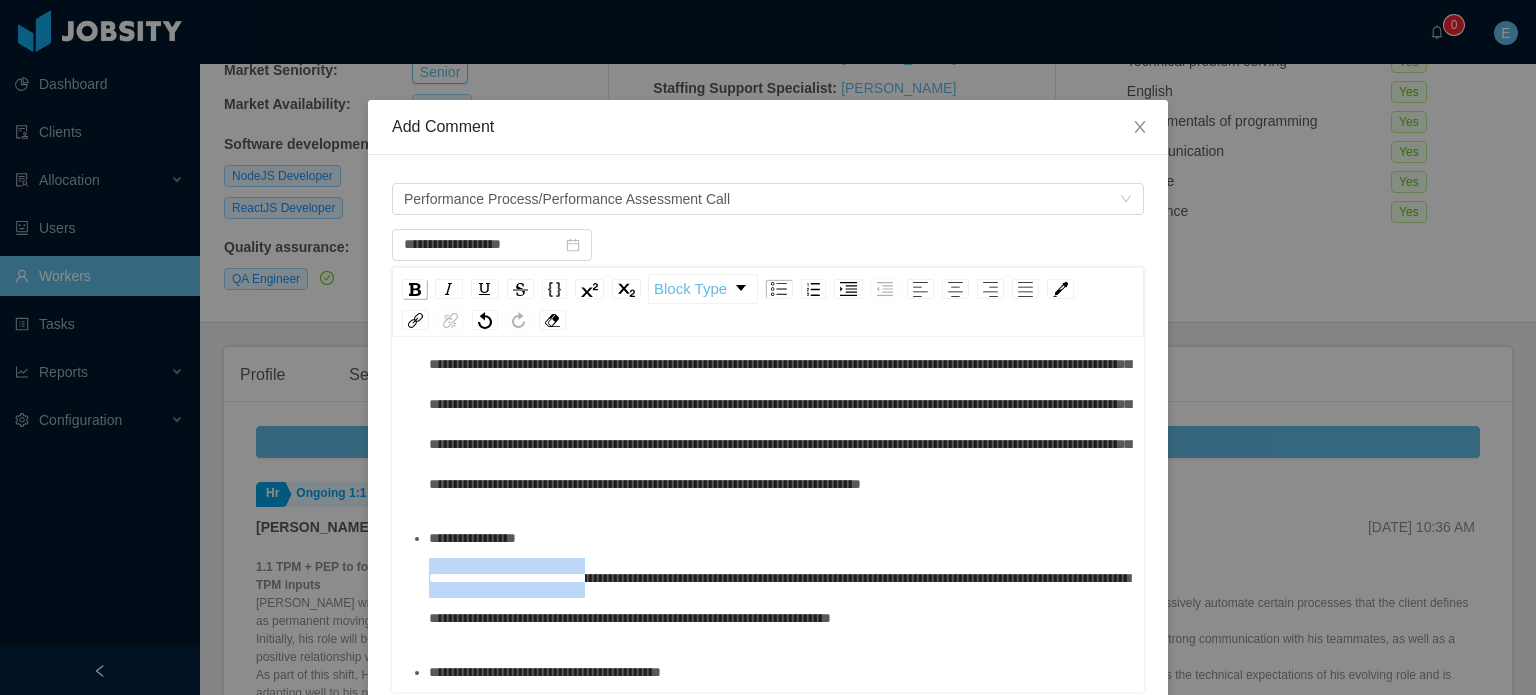 click at bounding box center [414, 289] 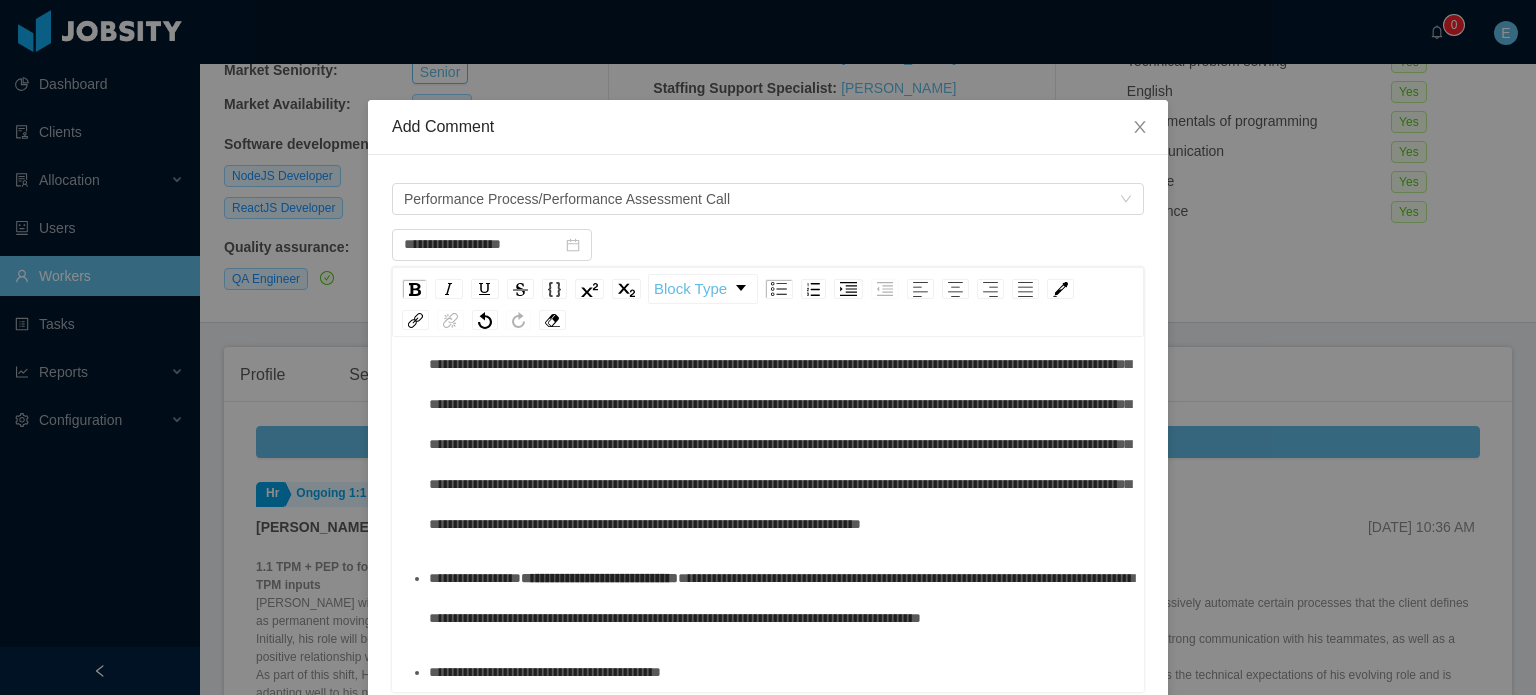 click on "**********" at bounding box center (779, 598) 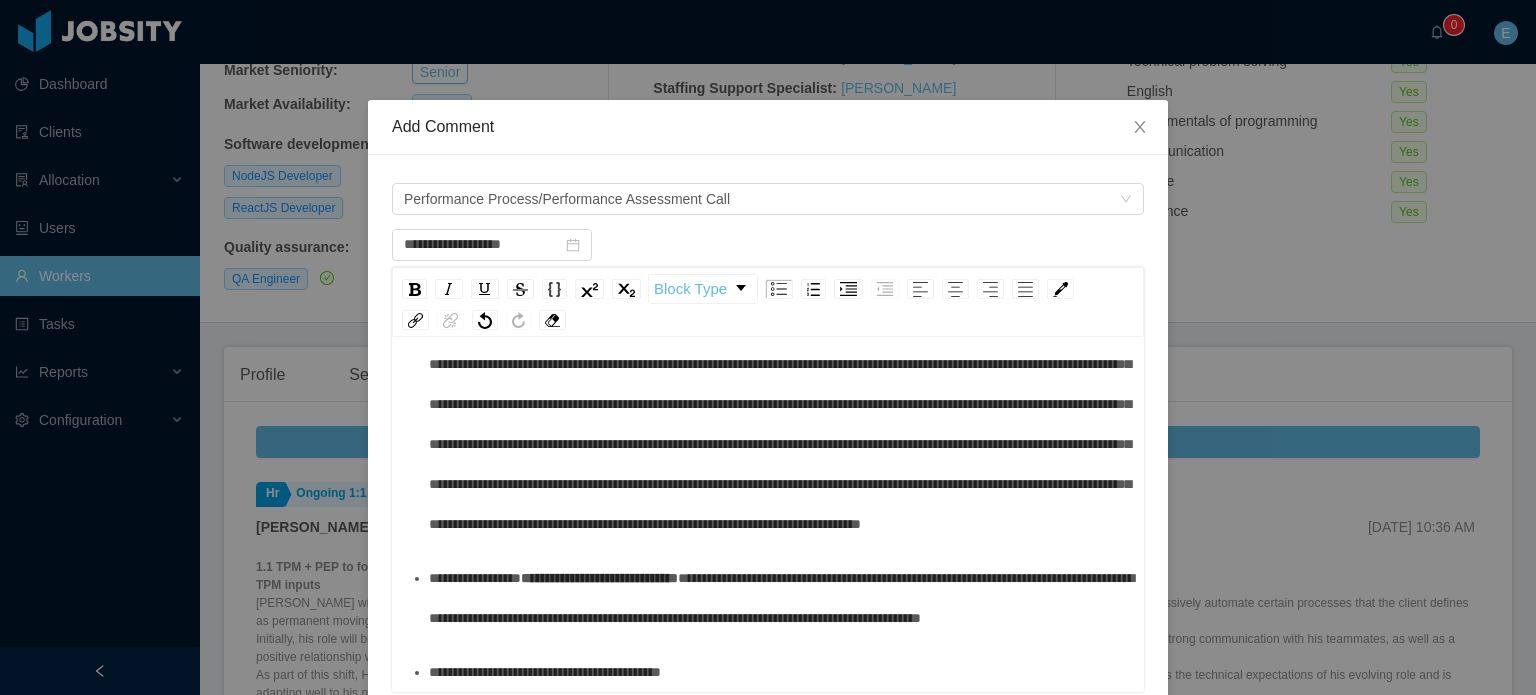 click on "**********" at bounding box center (779, 672) 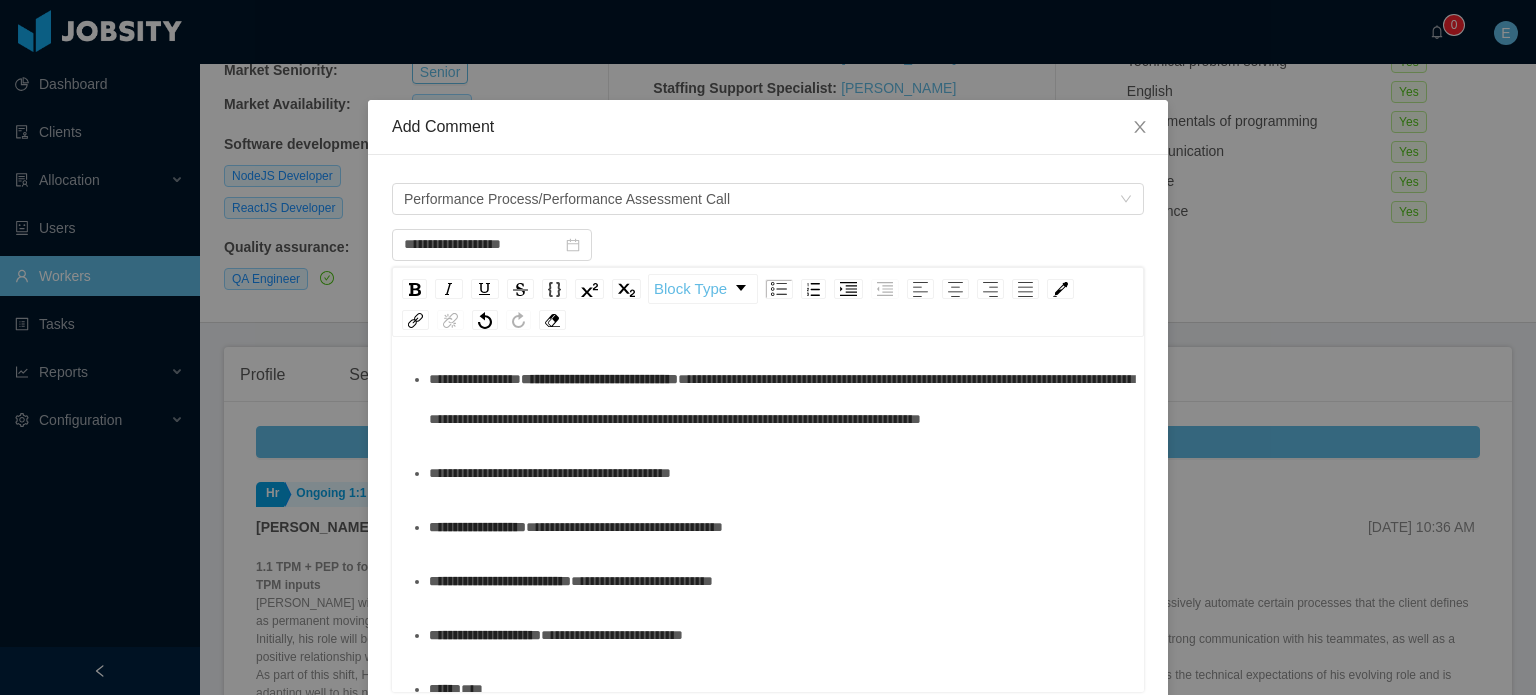 scroll, scrollTop: 693, scrollLeft: 0, axis: vertical 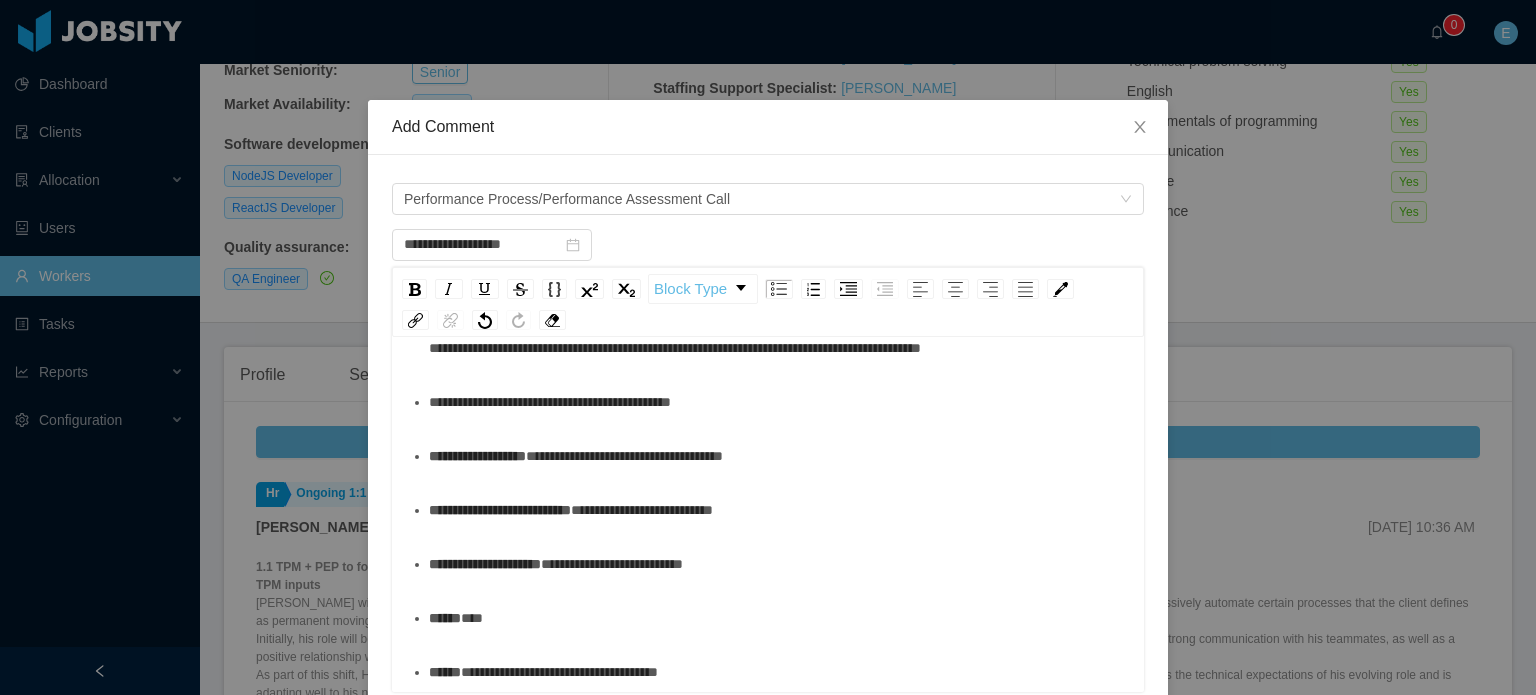 click on "**********" at bounding box center (477, 456) 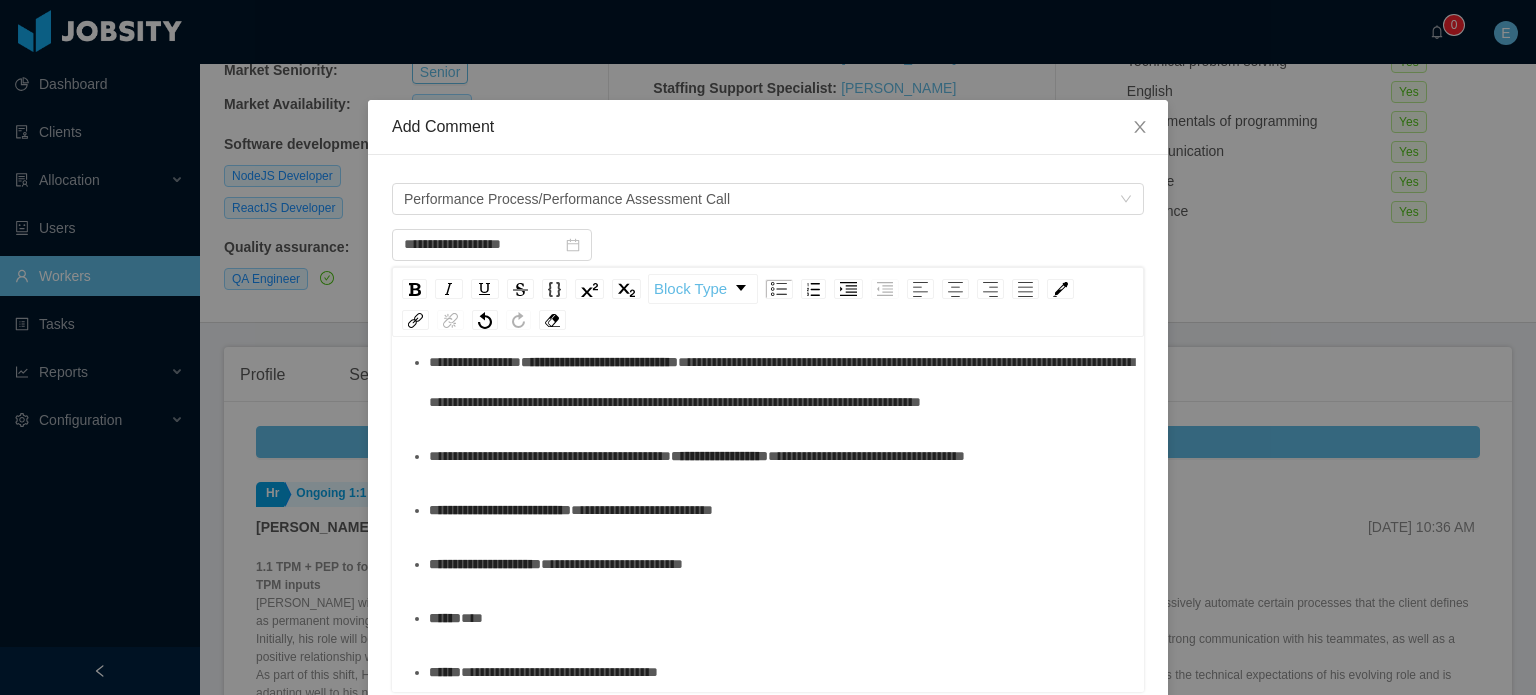 click on "**********" at bounding box center (500, 510) 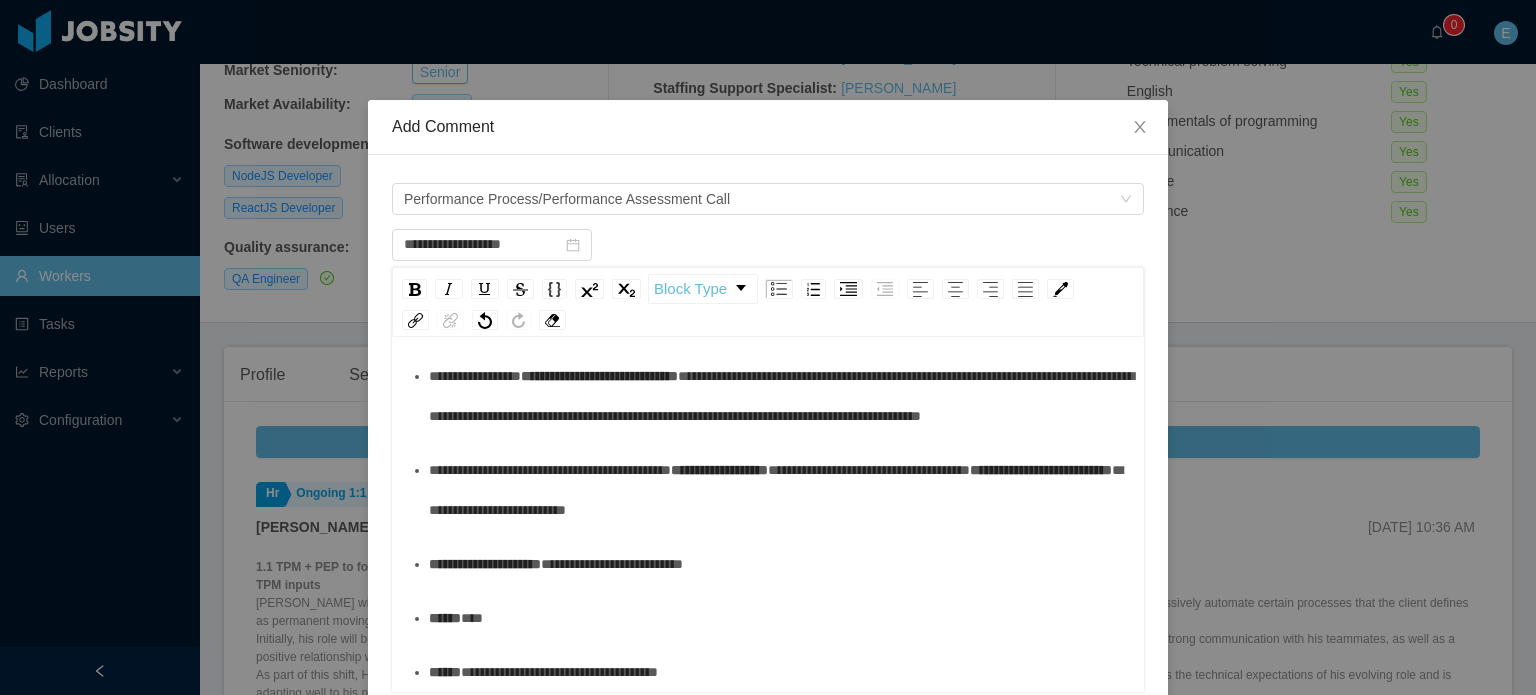 click on "**********" at bounding box center (768, 230) 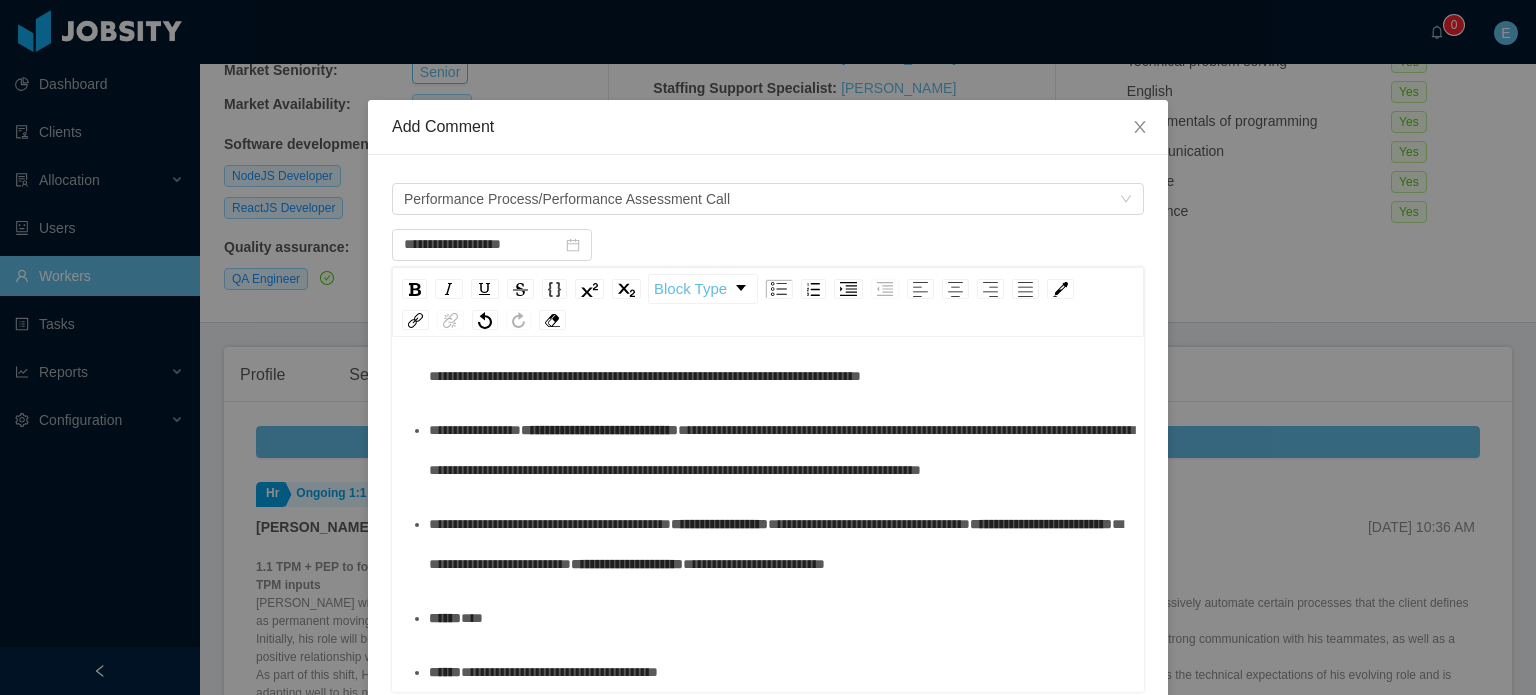 click on "**********" at bounding box center [768, 257] 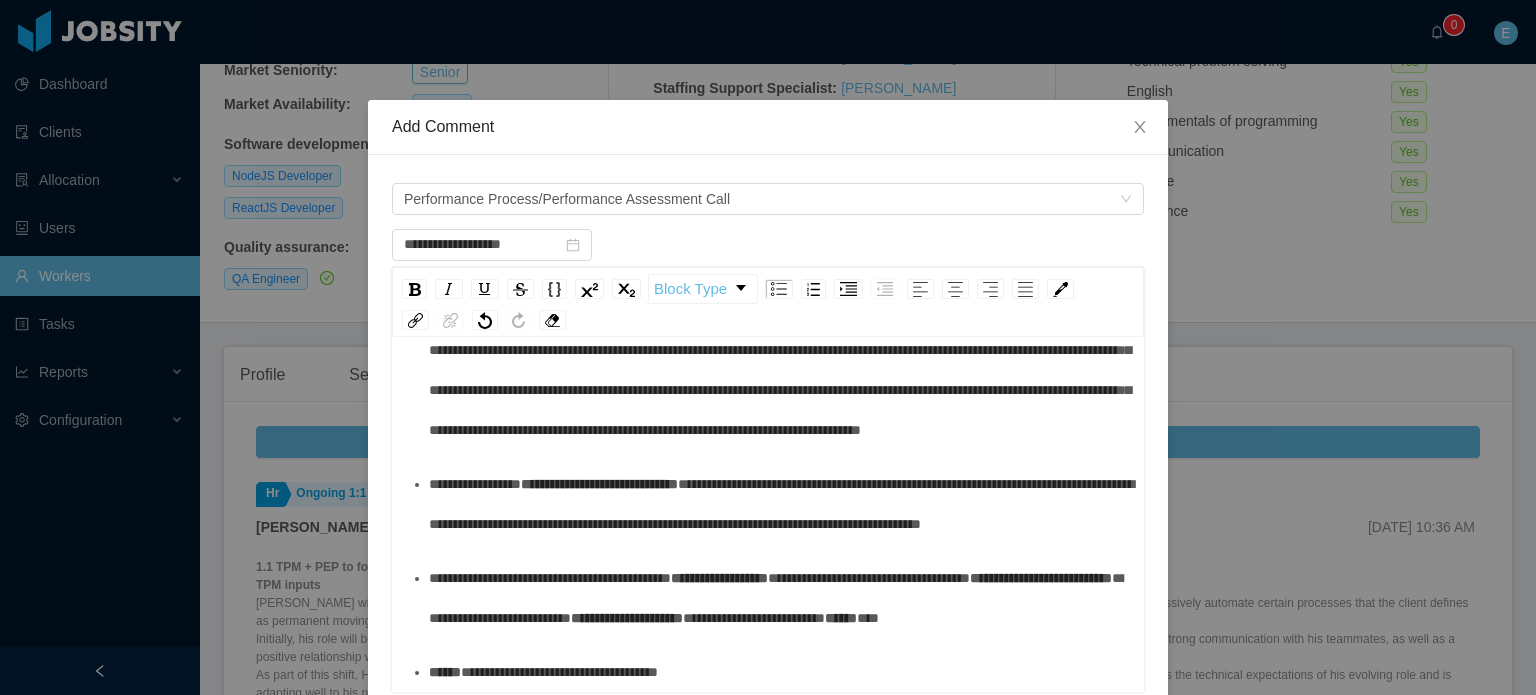 scroll, scrollTop: 776, scrollLeft: 0, axis: vertical 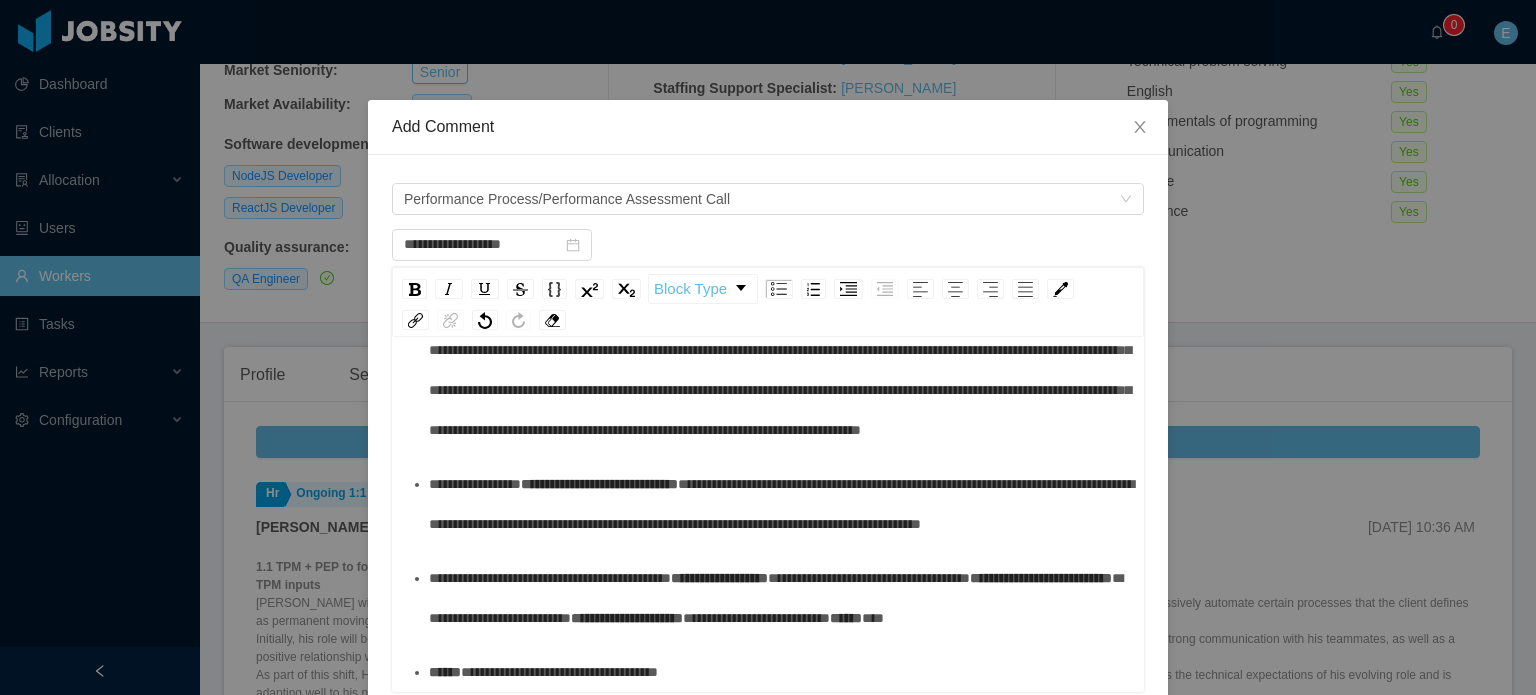 click on "**********" at bounding box center [768, 284] 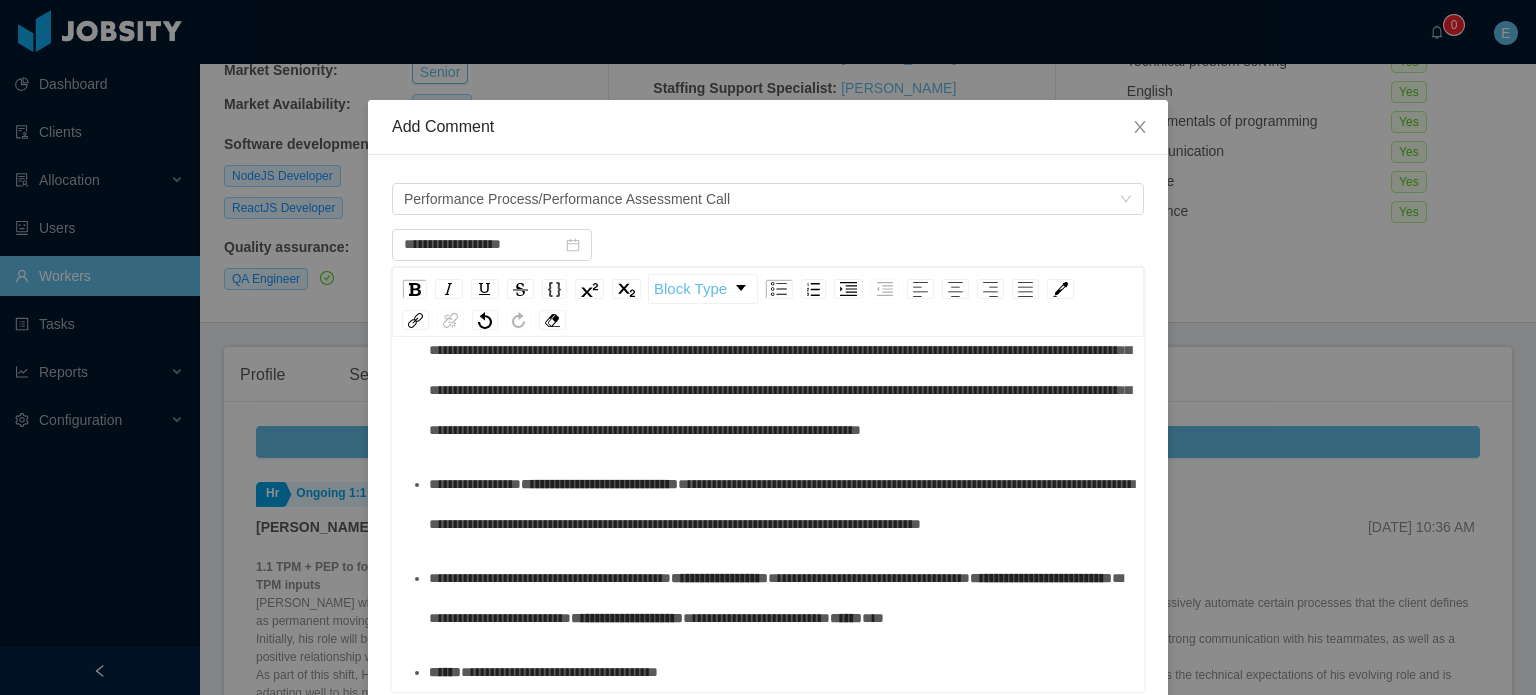scroll, scrollTop: 762, scrollLeft: 0, axis: vertical 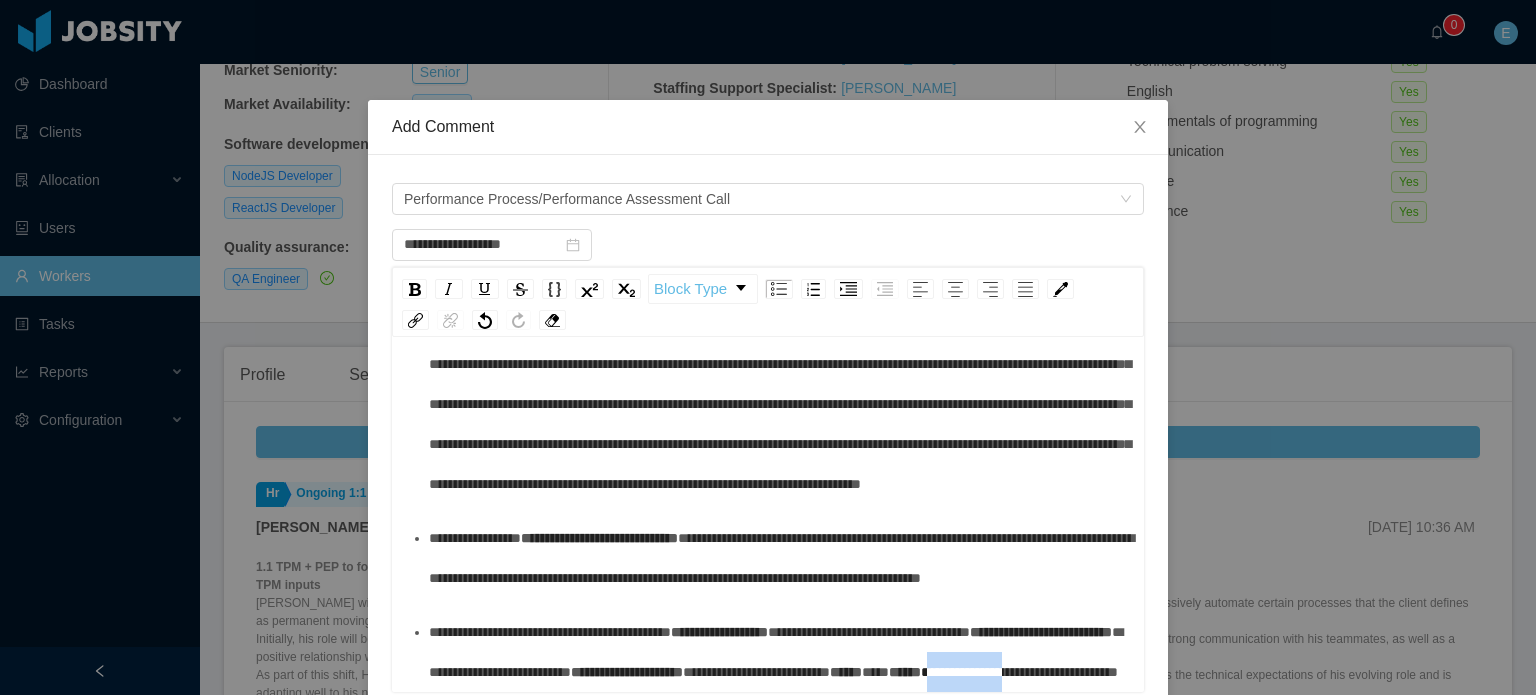 drag, startPoint x: 555, startPoint y: 672, endPoint x: 468, endPoint y: 673, distance: 87.005745 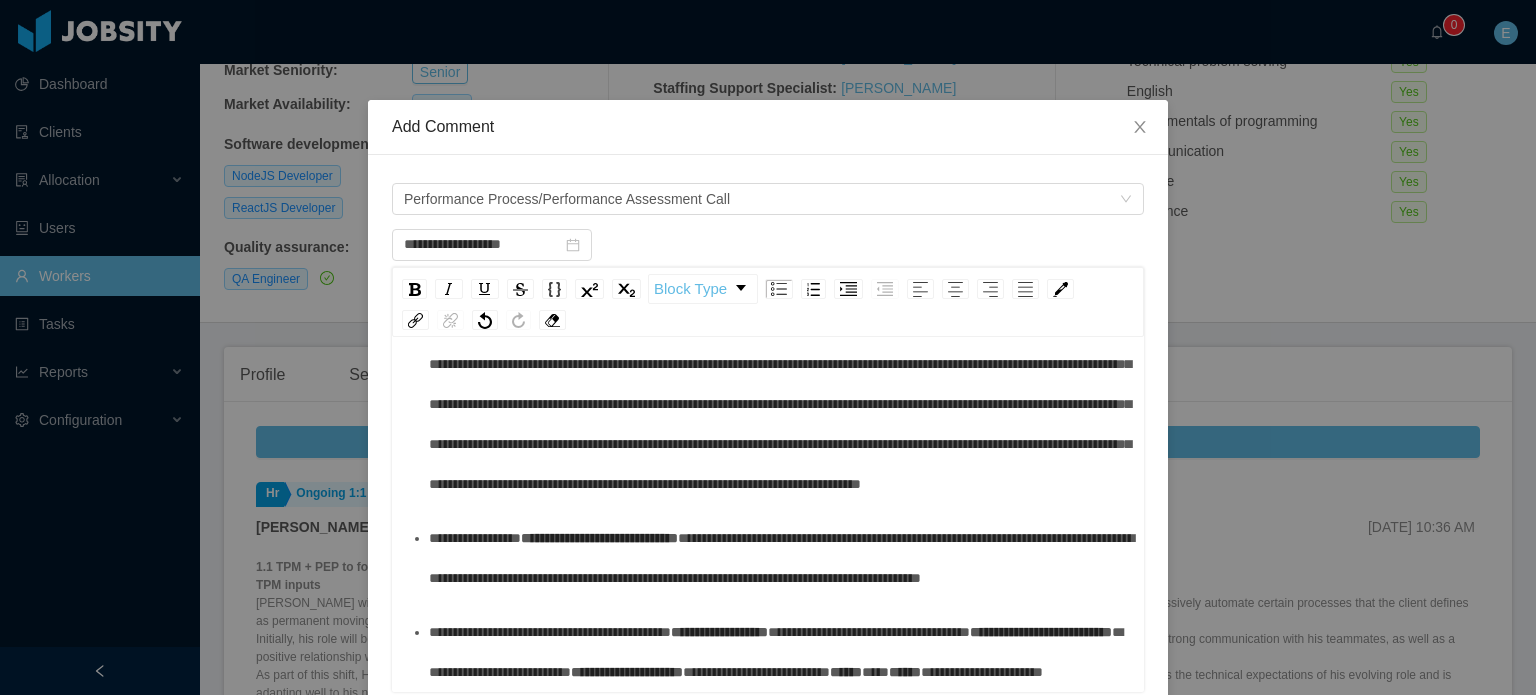 scroll, scrollTop: 764, scrollLeft: 0, axis: vertical 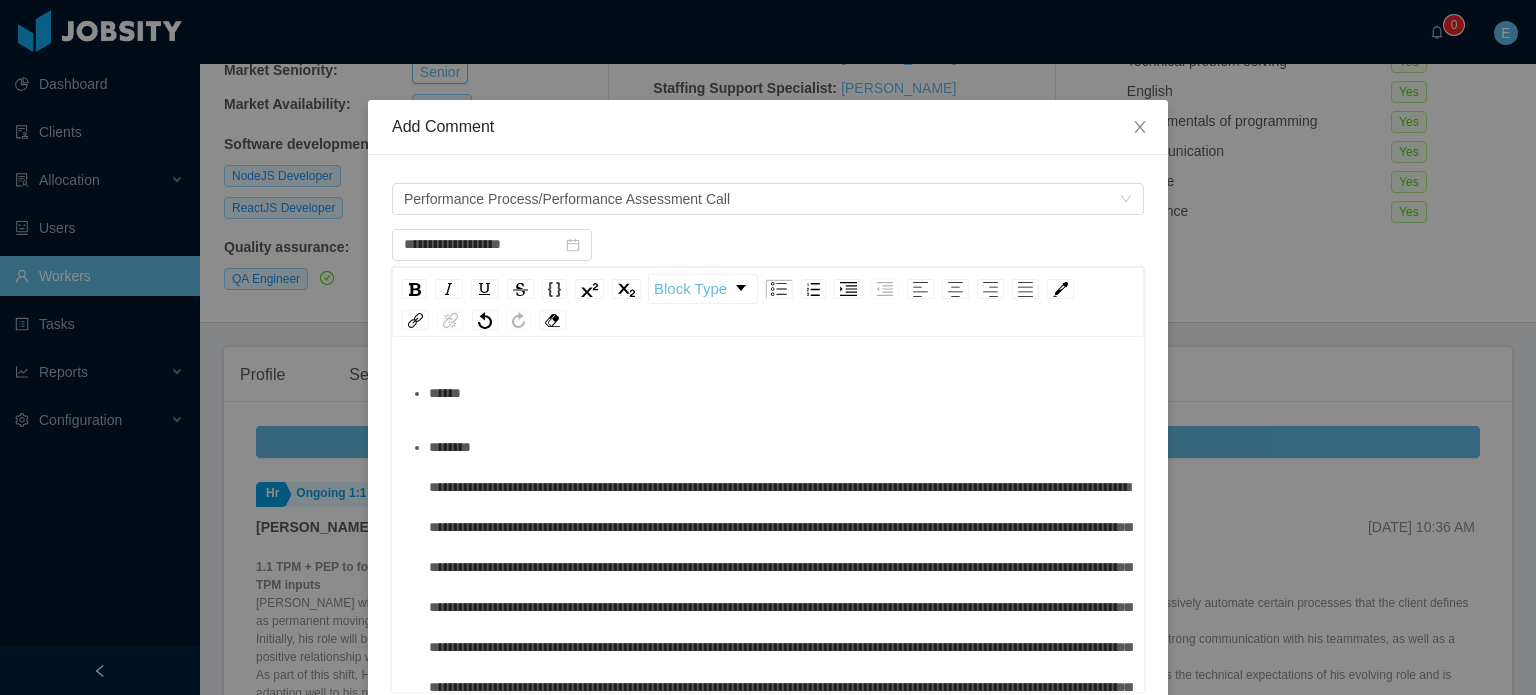click on "******" at bounding box center (779, 393) 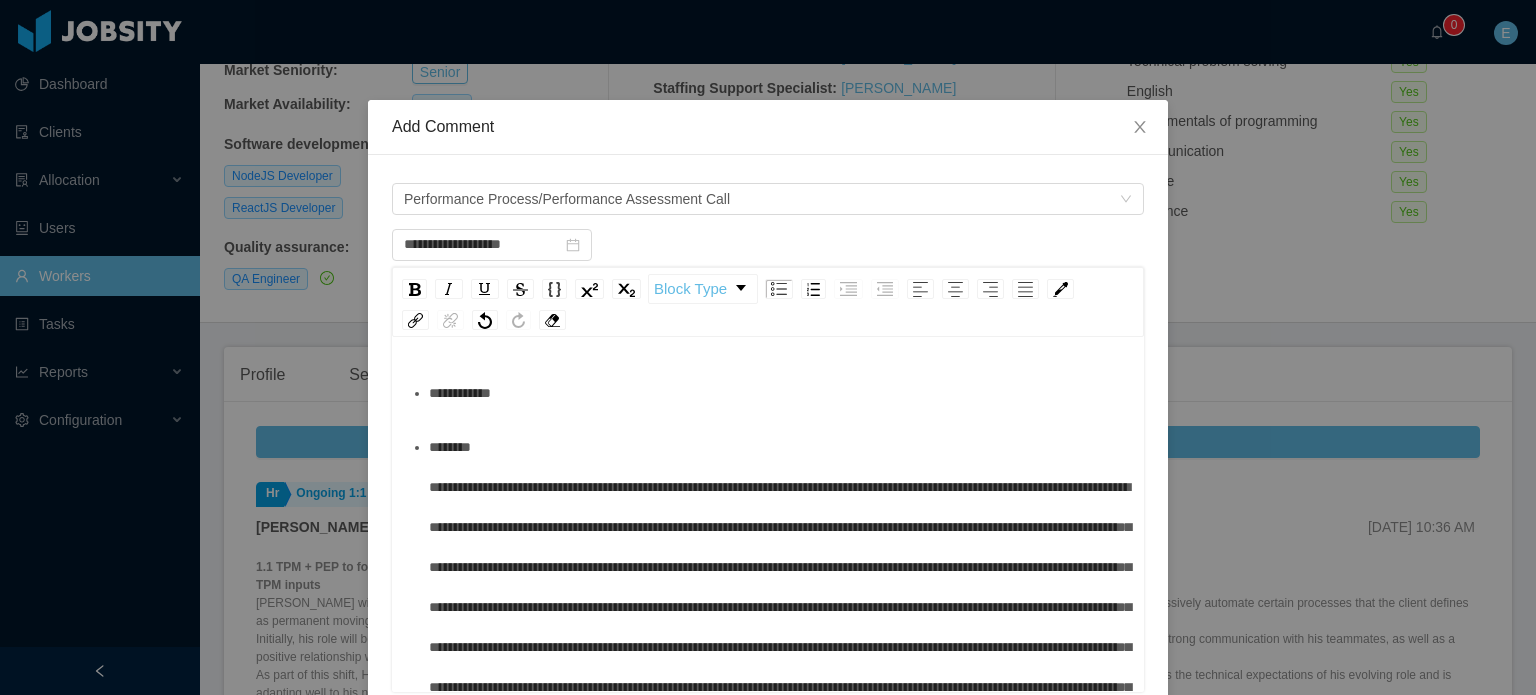 scroll, scrollTop: 189, scrollLeft: 0, axis: vertical 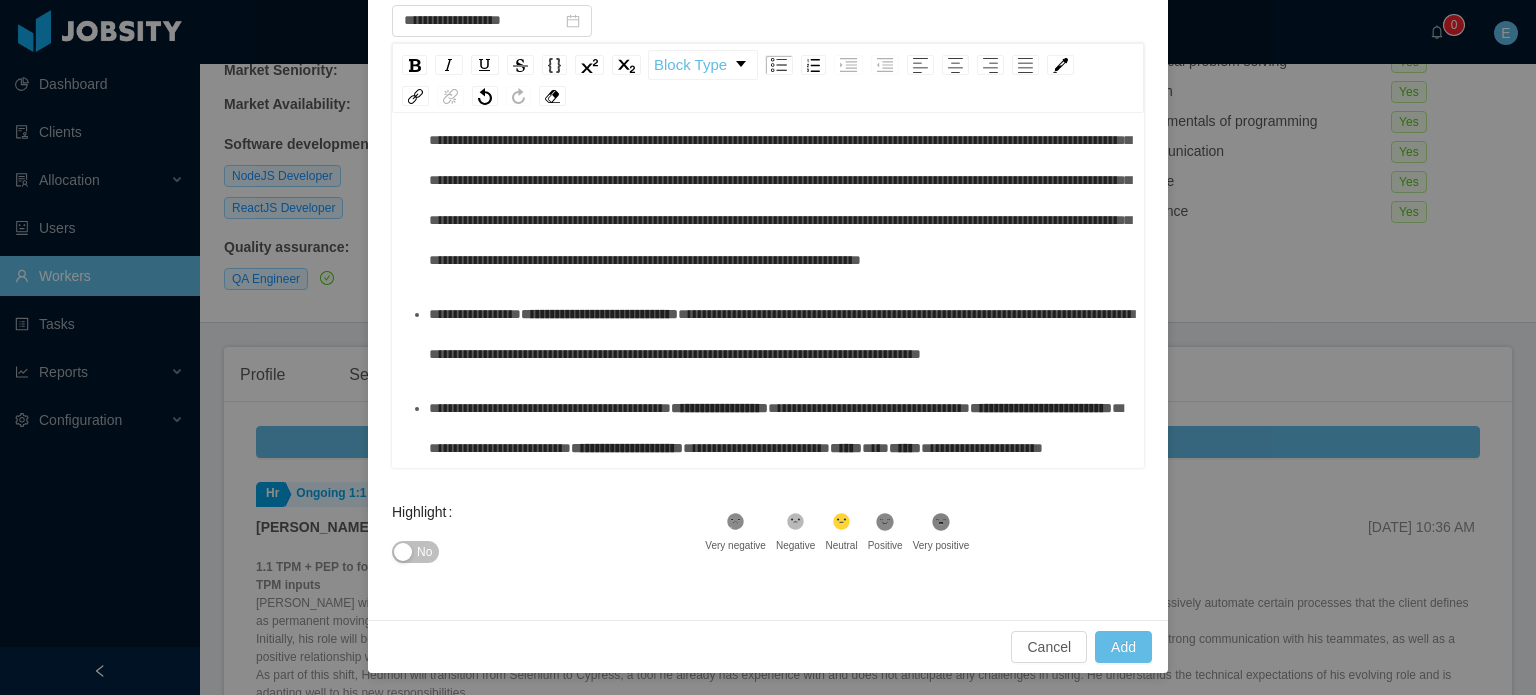 click on ".st1{fill:#222}" at bounding box center (941, 525) 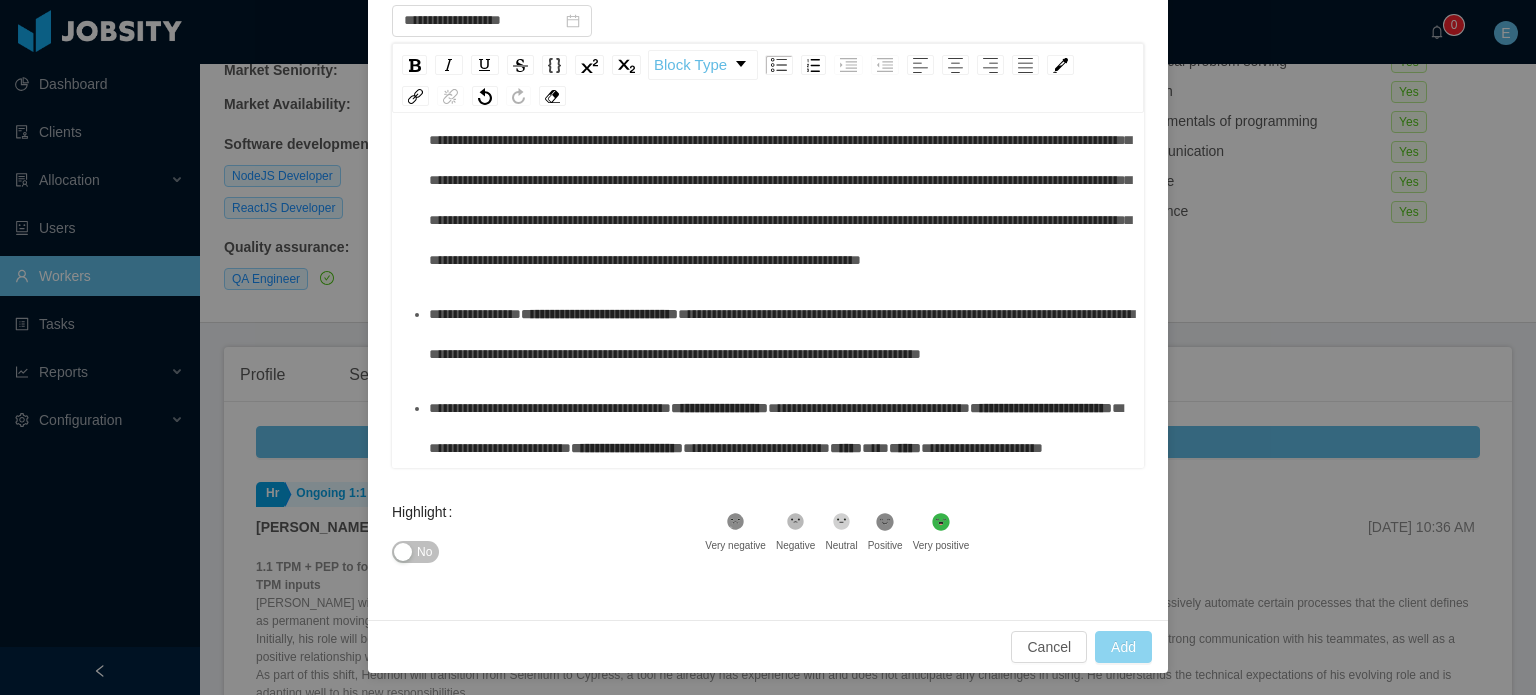 click on "Add" at bounding box center (1123, 647) 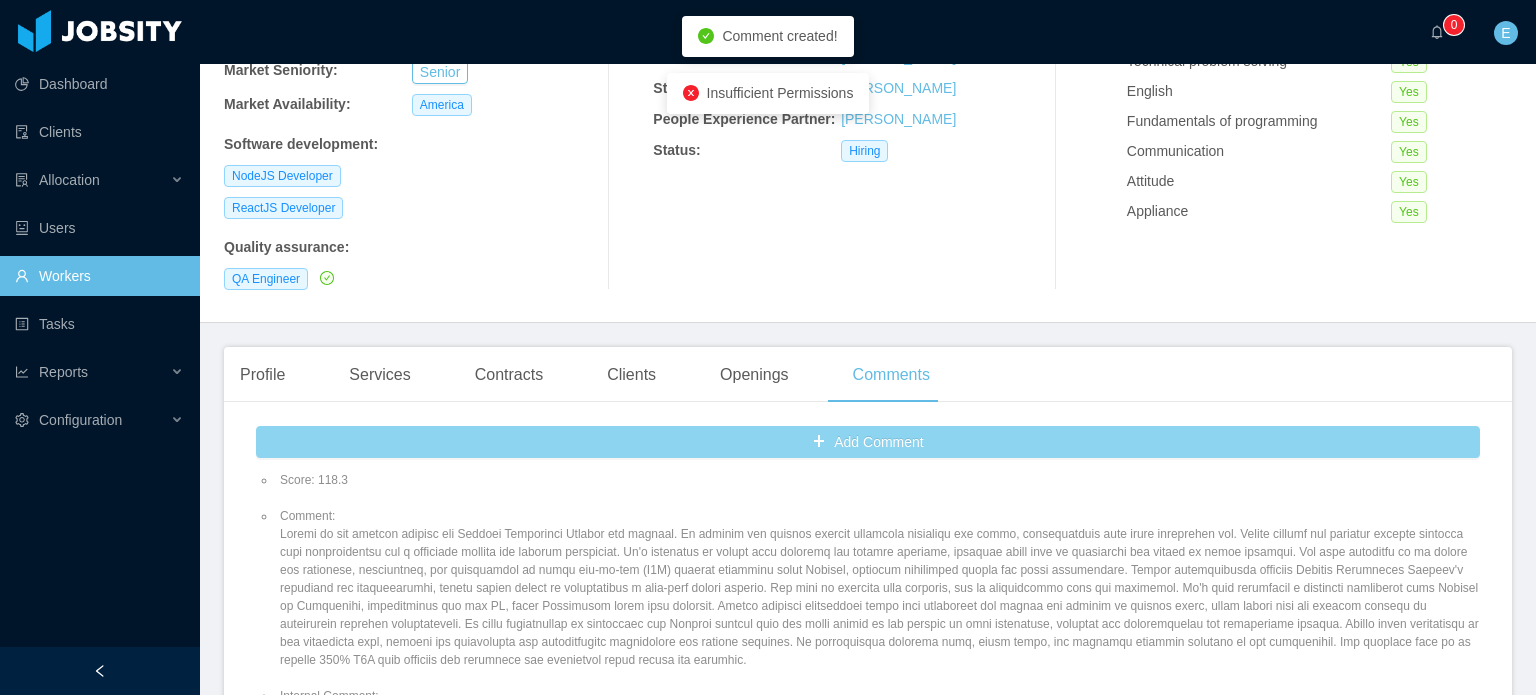 scroll, scrollTop: 100, scrollLeft: 0, axis: vertical 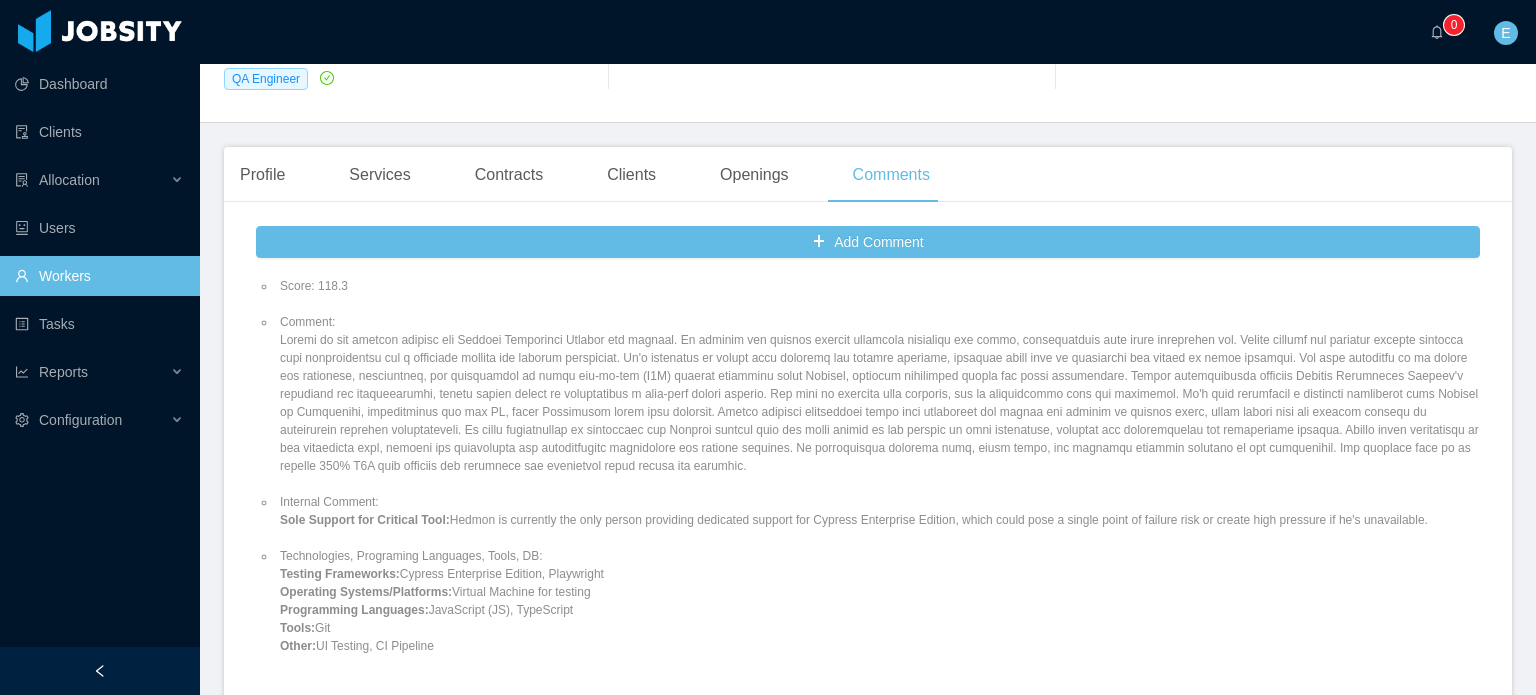 click on "Comment:" at bounding box center (878, 394) 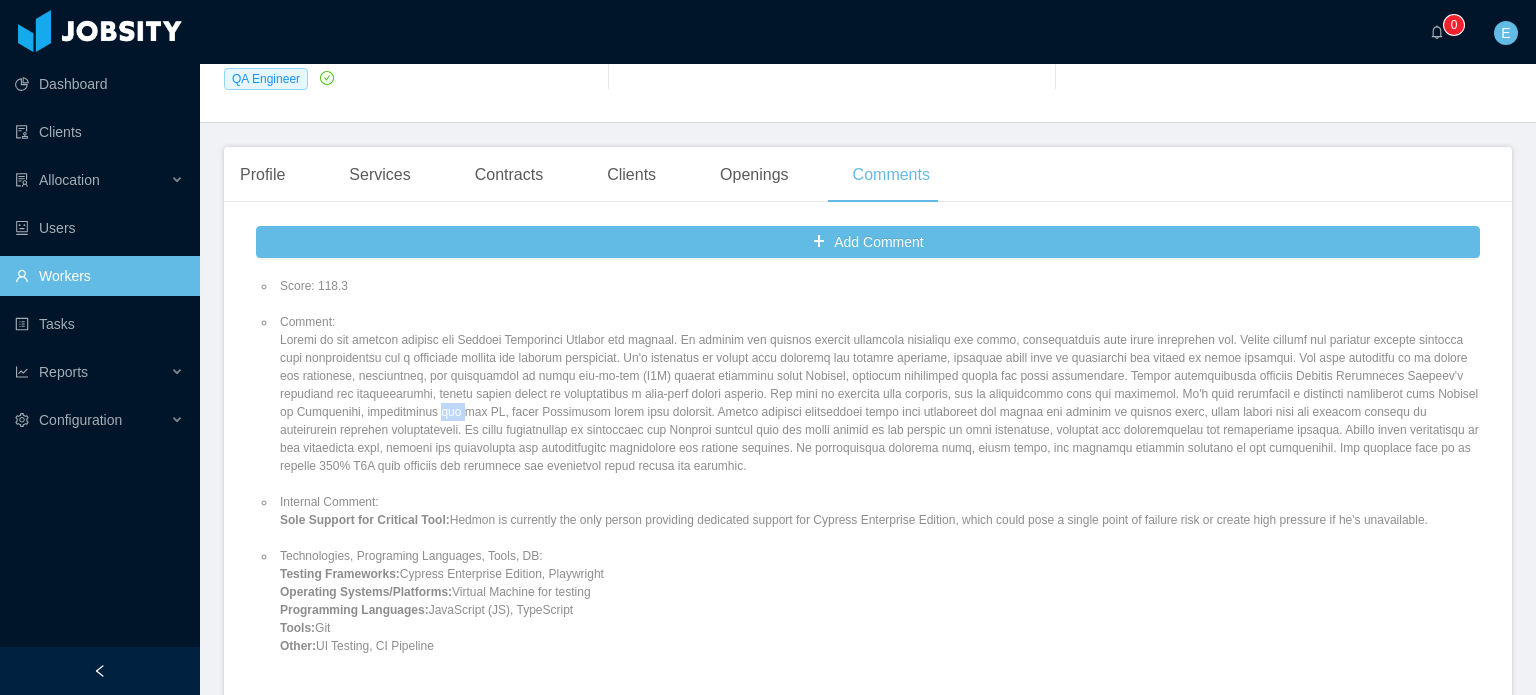 click on "Comment:" at bounding box center (878, 394) 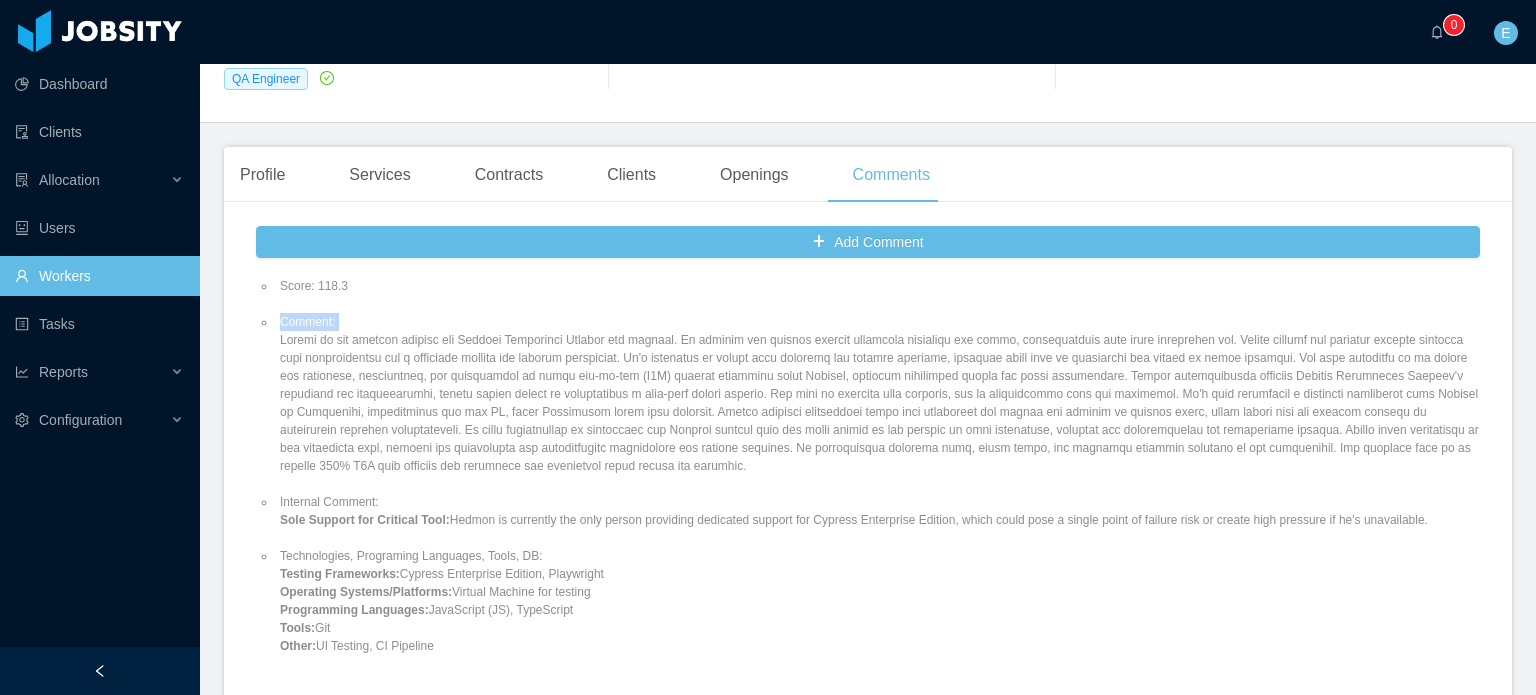 click on "Comment:" at bounding box center [878, 394] 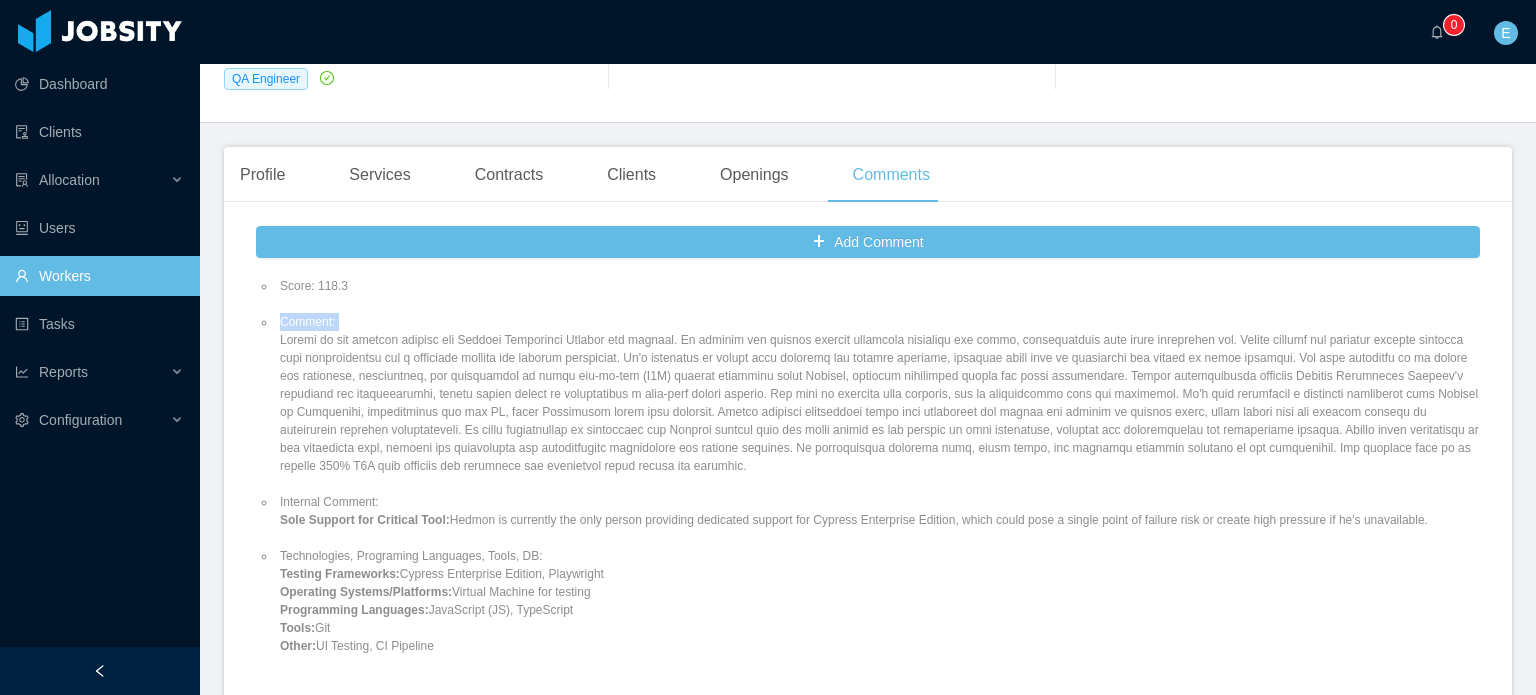 drag, startPoint x: 448, startPoint y: 617, endPoint x: 280, endPoint y: 479, distance: 217.41205 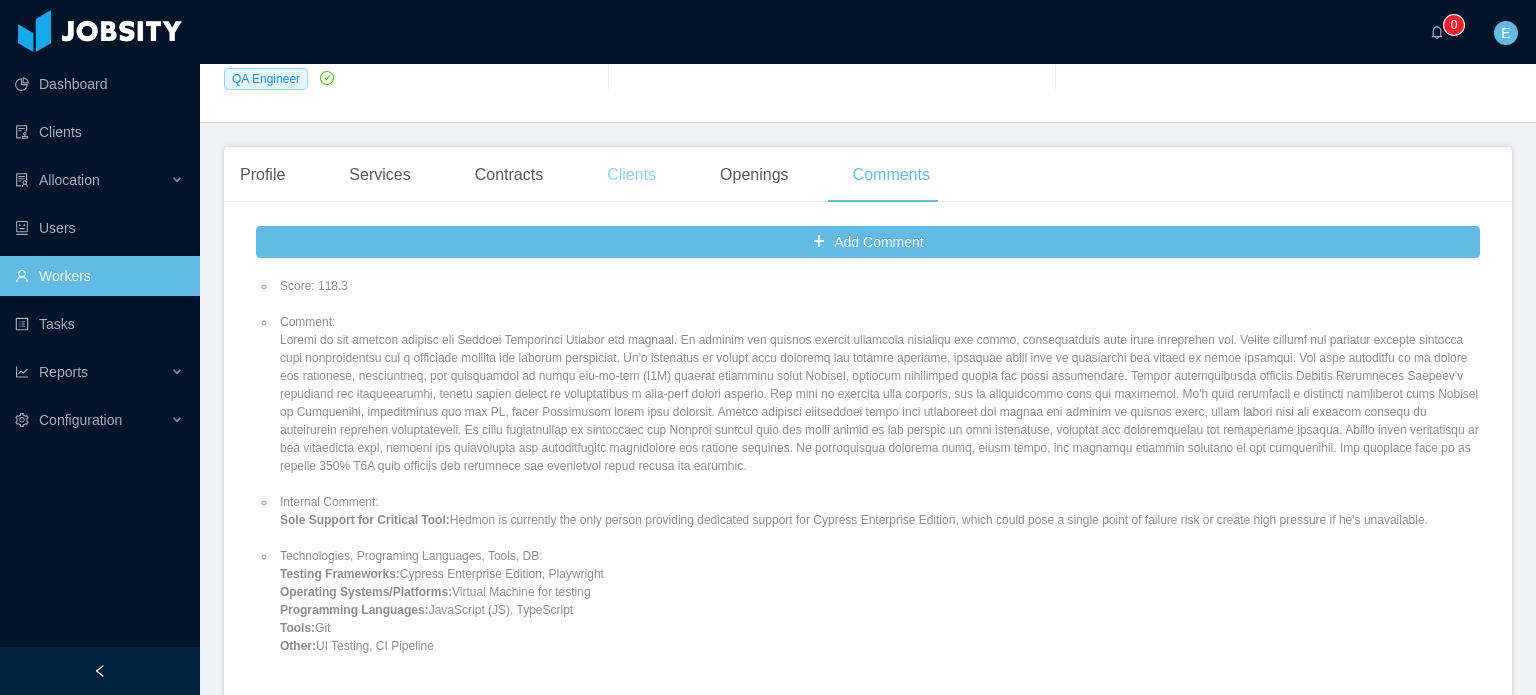 click on "Clients" at bounding box center [631, 175] 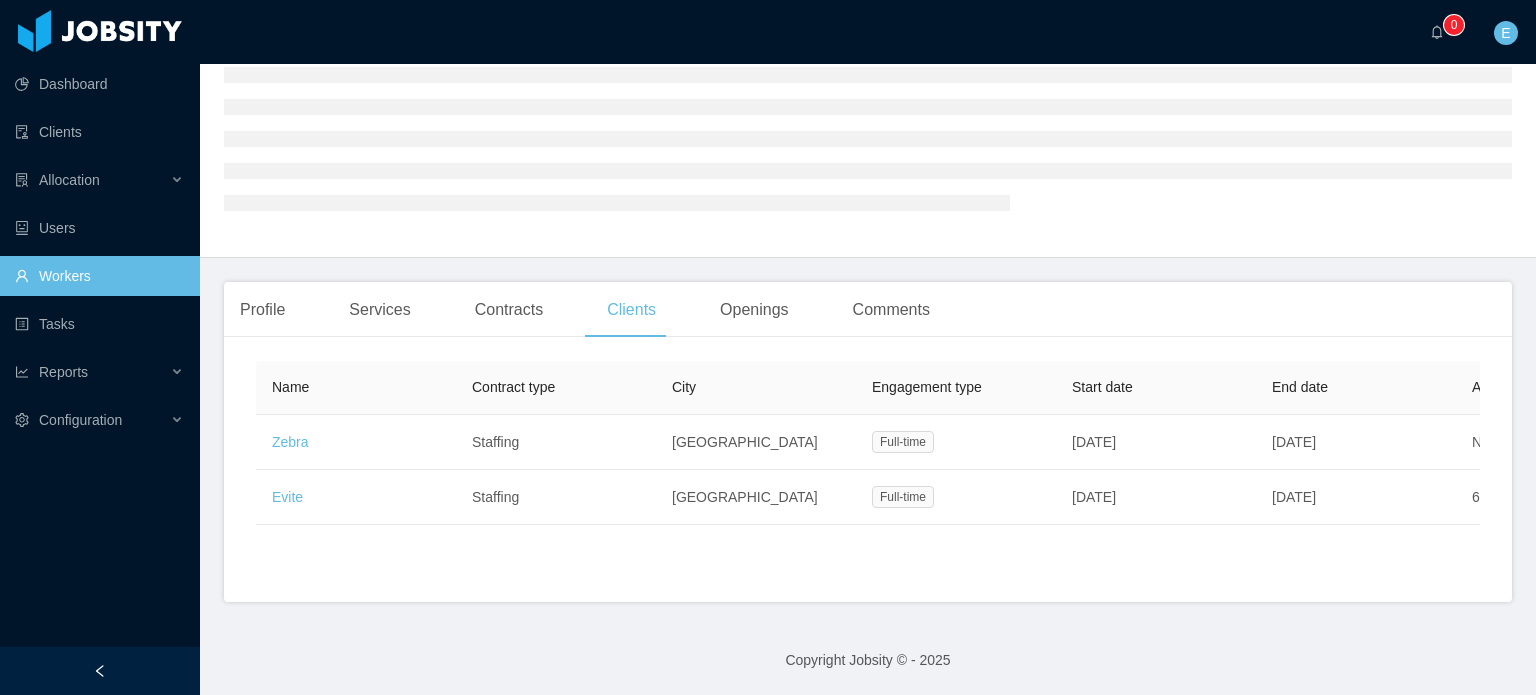 scroll, scrollTop: 279, scrollLeft: 0, axis: vertical 